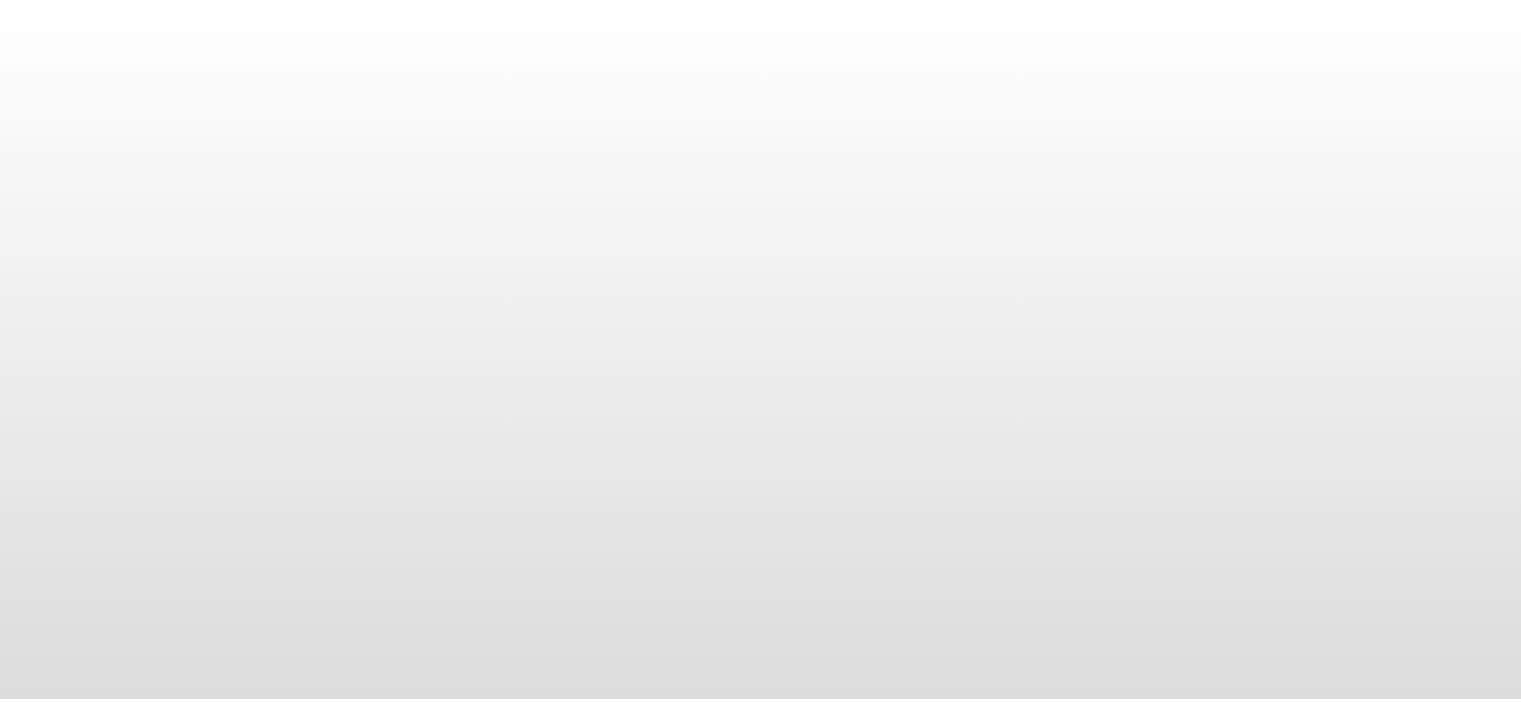 scroll, scrollTop: 0, scrollLeft: 0, axis: both 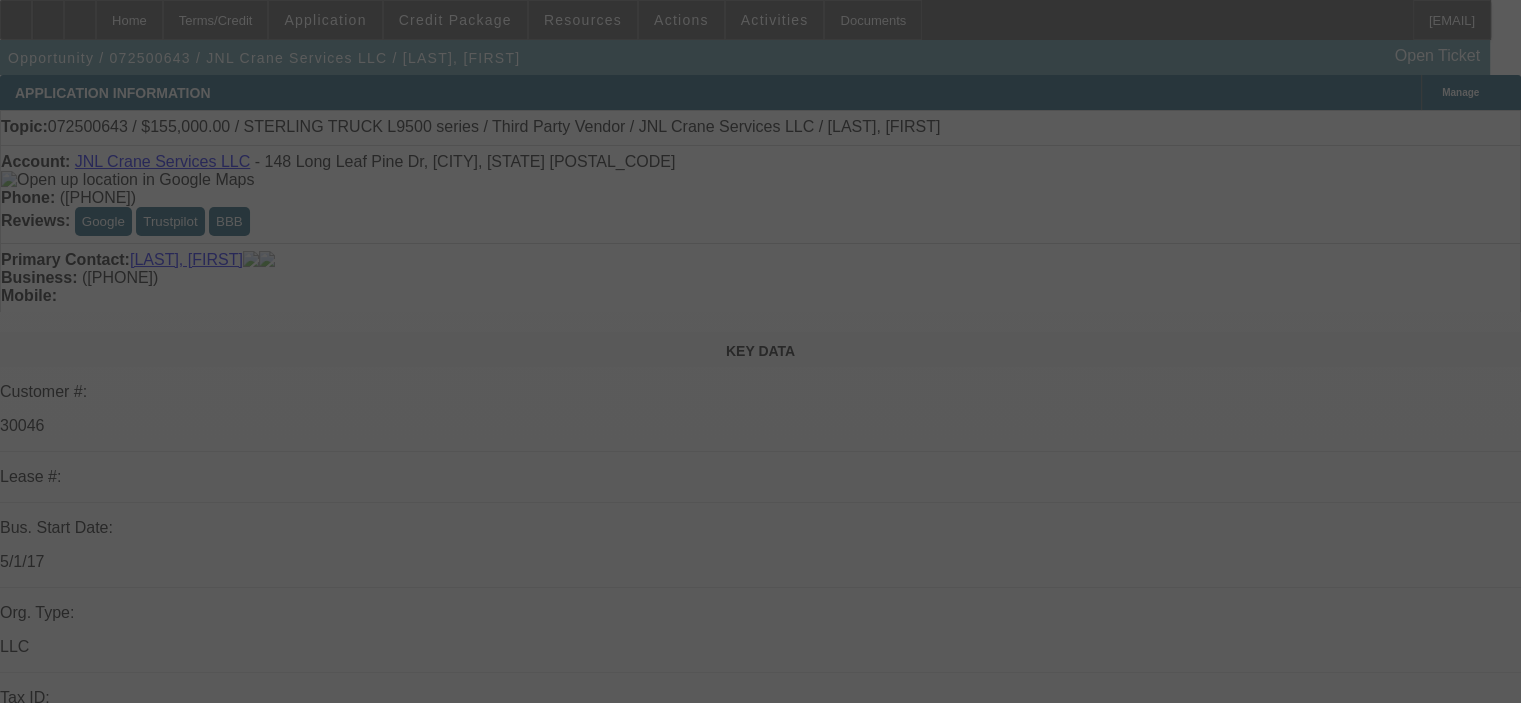 select on "0" 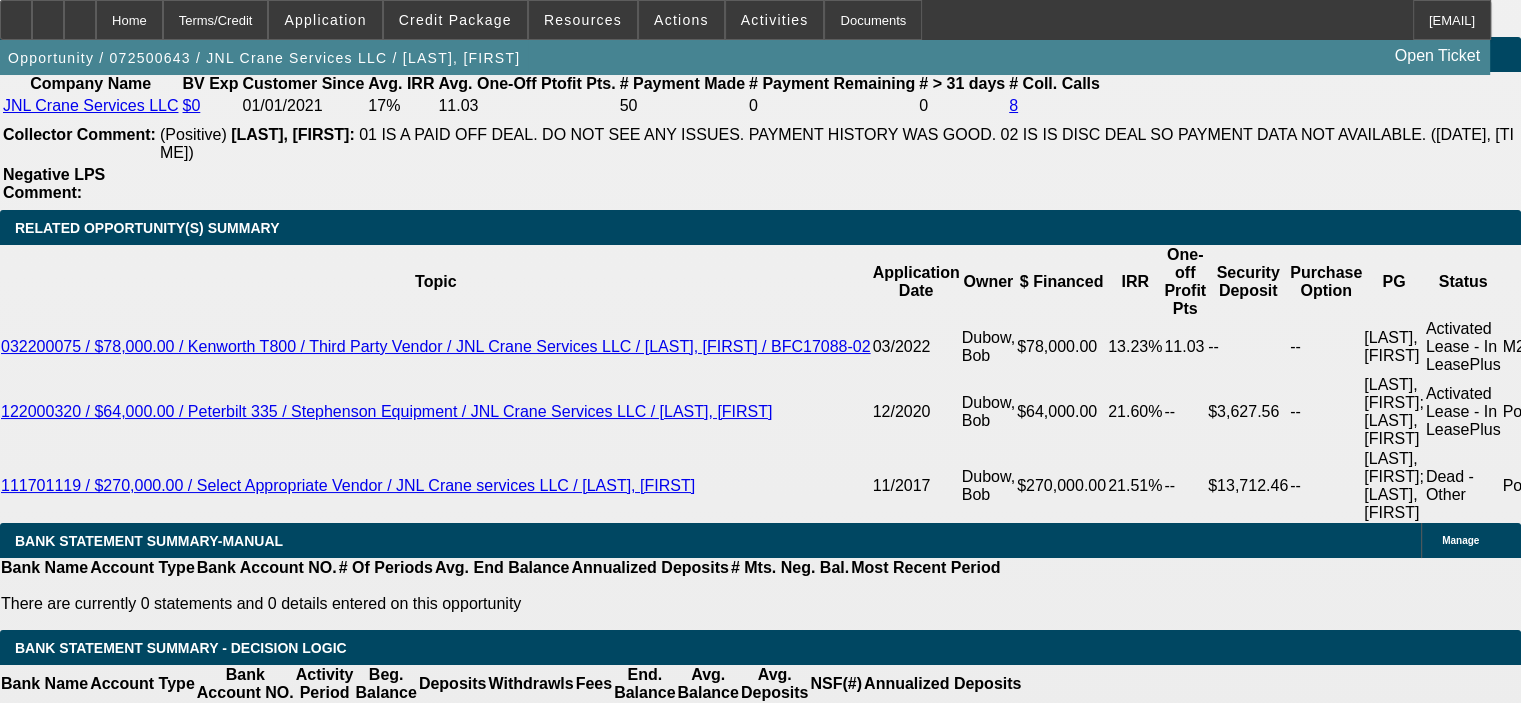 scroll, scrollTop: 3400, scrollLeft: 0, axis: vertical 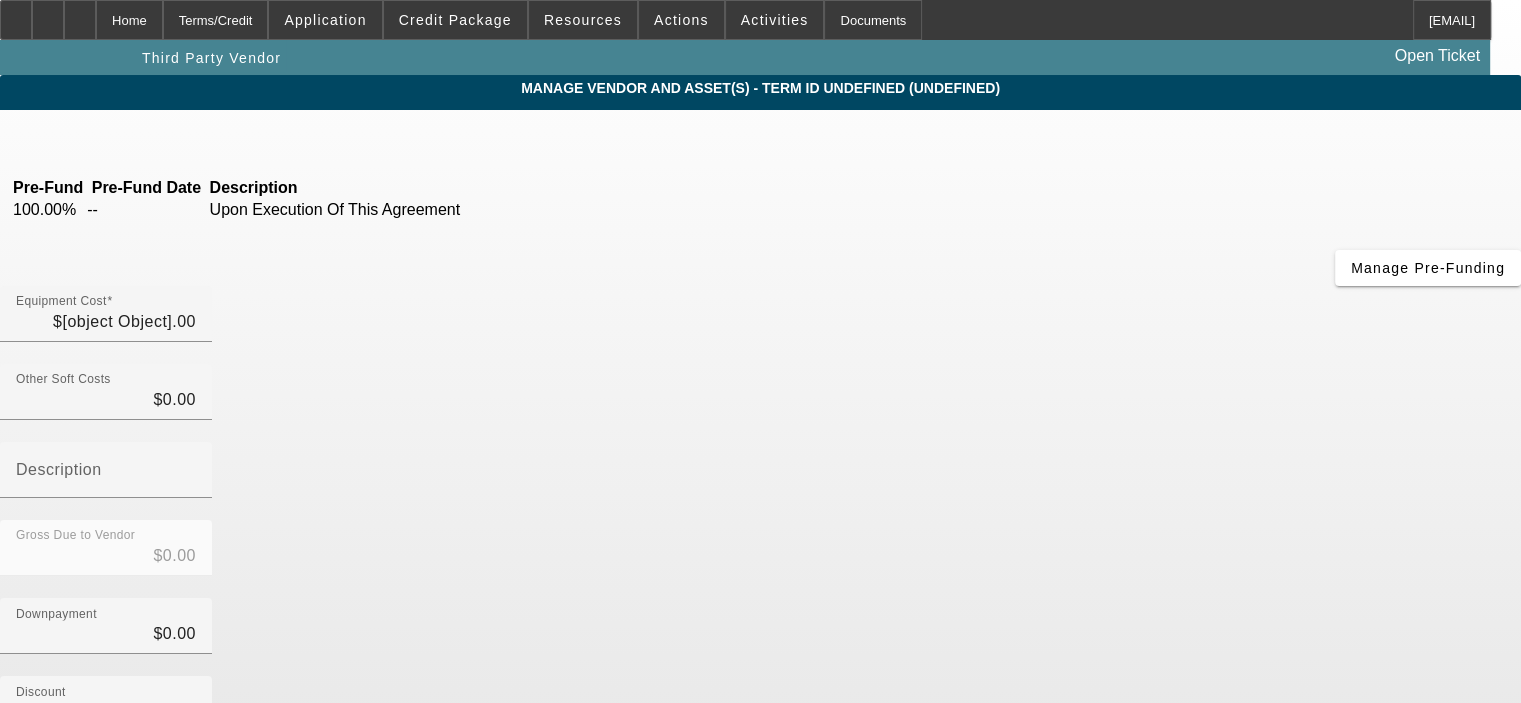 type on "$155,000.00" 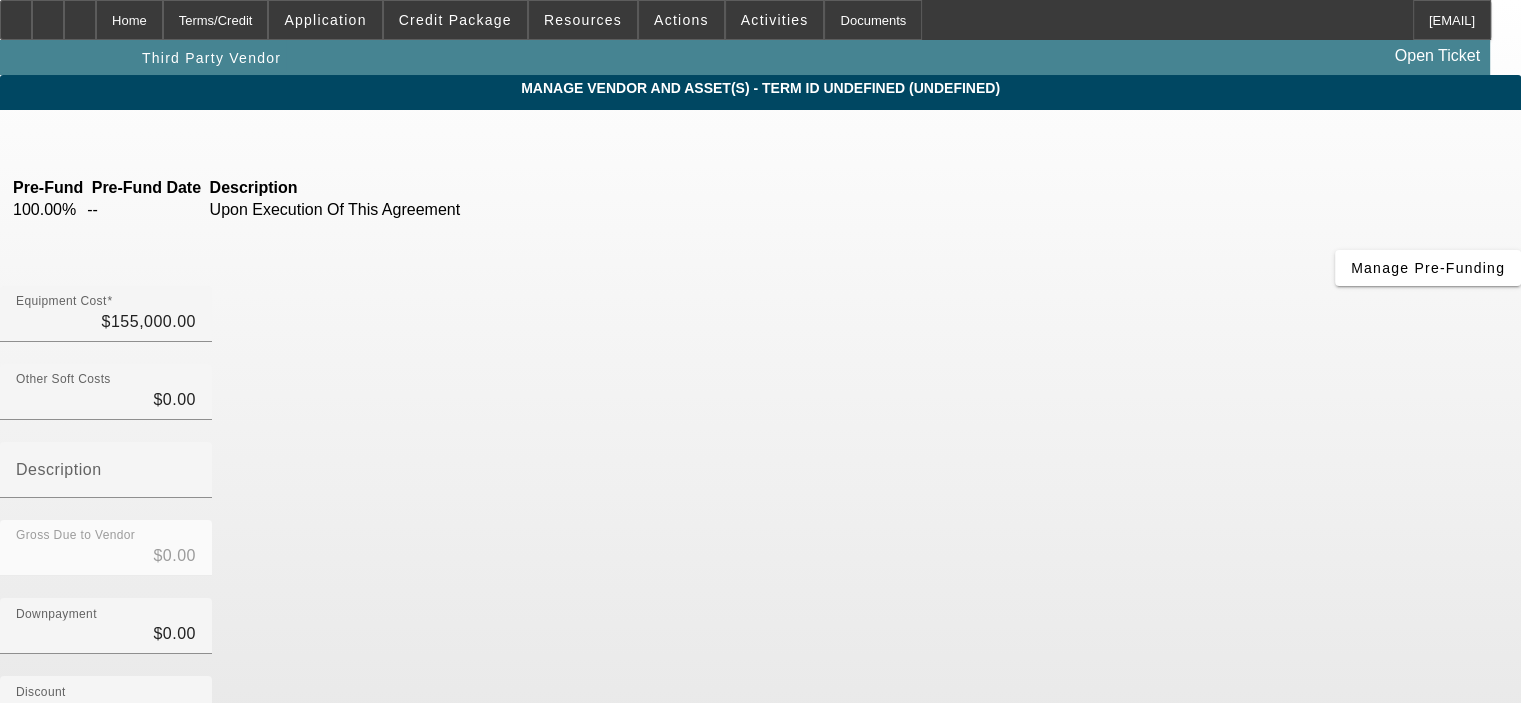 type on "$155,000.00" 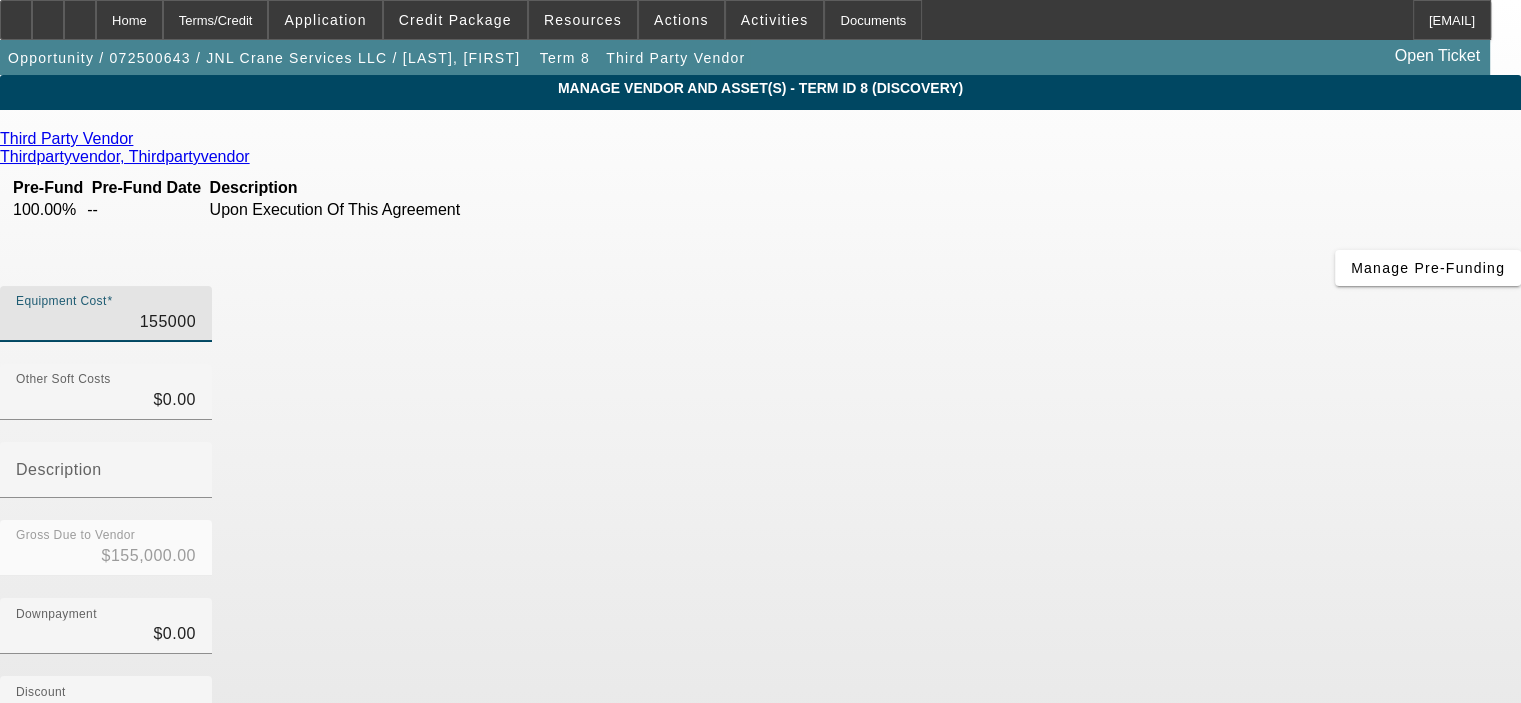 drag, startPoint x: 926, startPoint y: 166, endPoint x: 1112, endPoint y: 167, distance: 186.00269 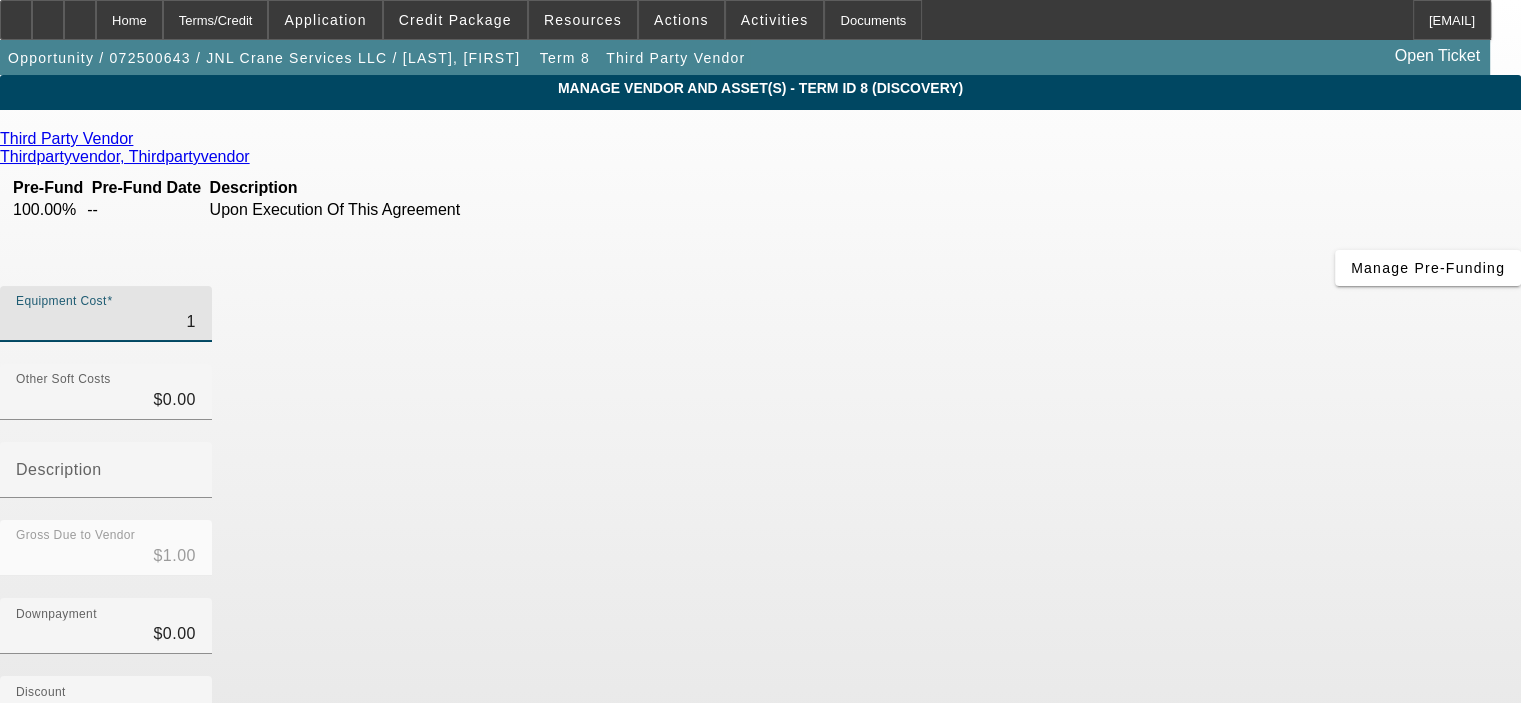 type on "19" 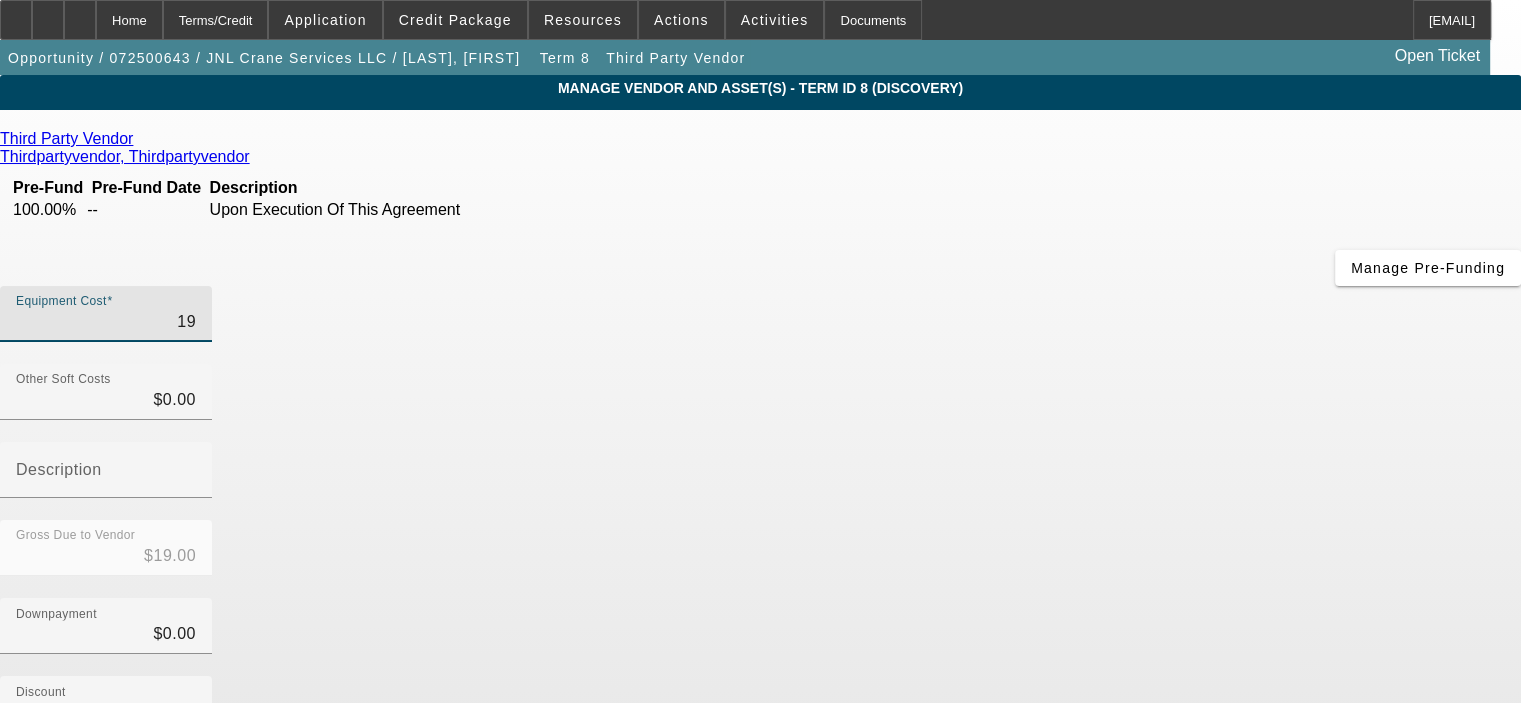type on "190" 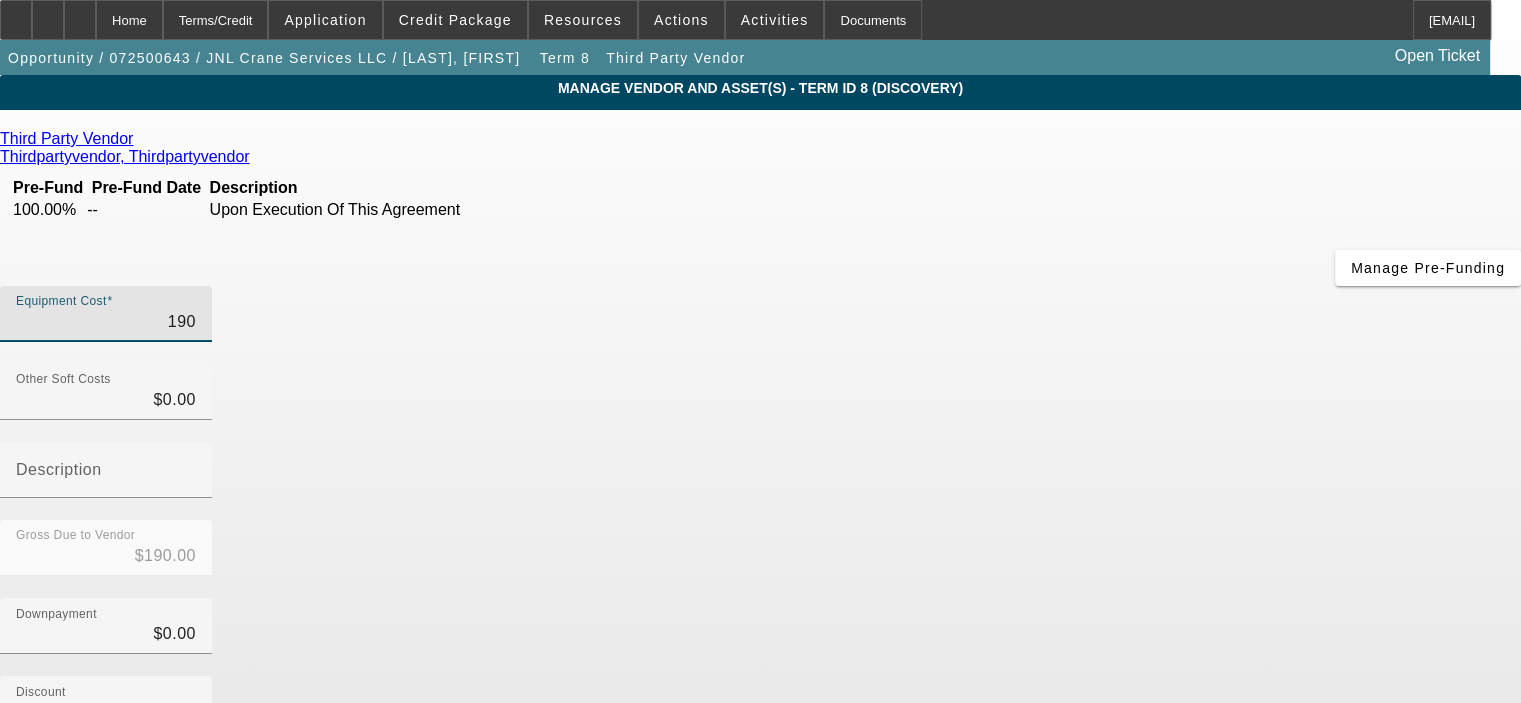 type on "1900" 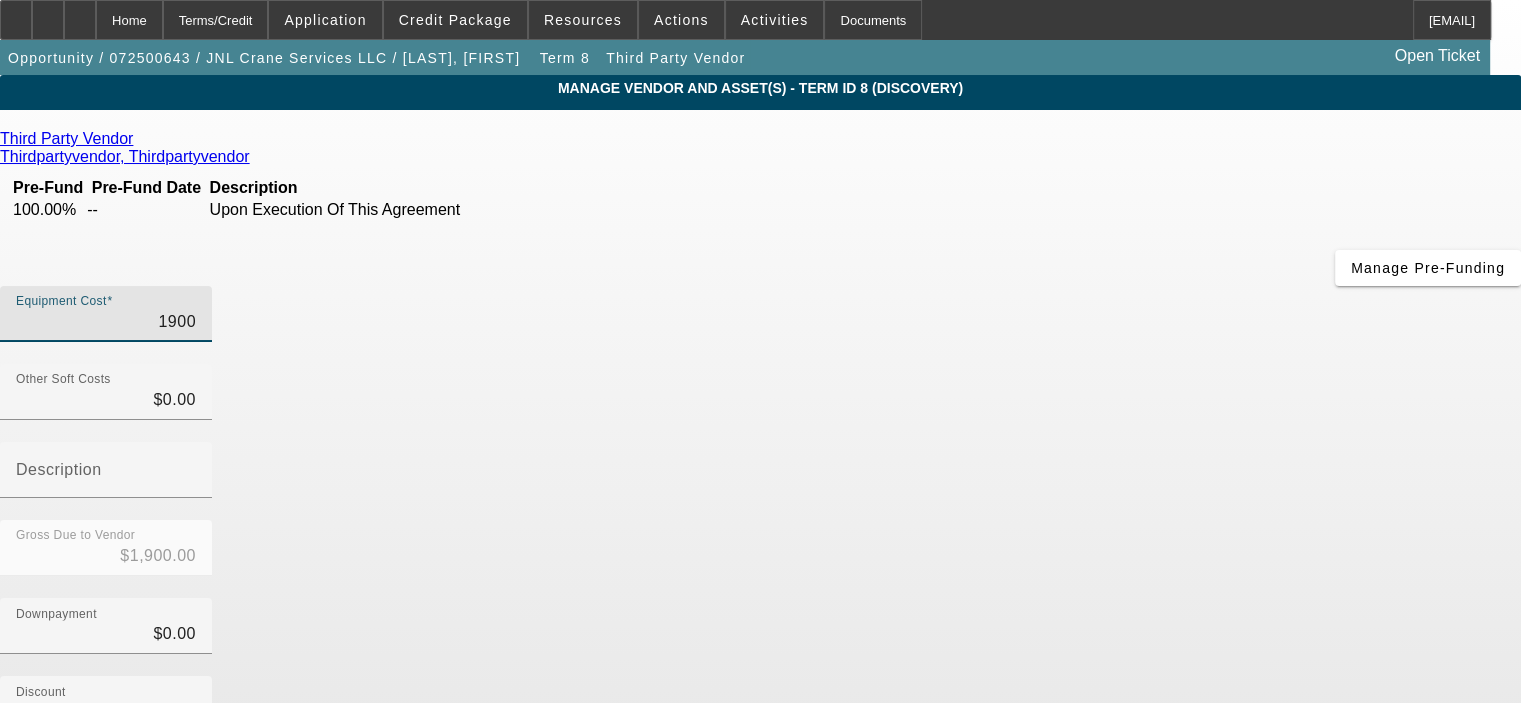 type on "19000" 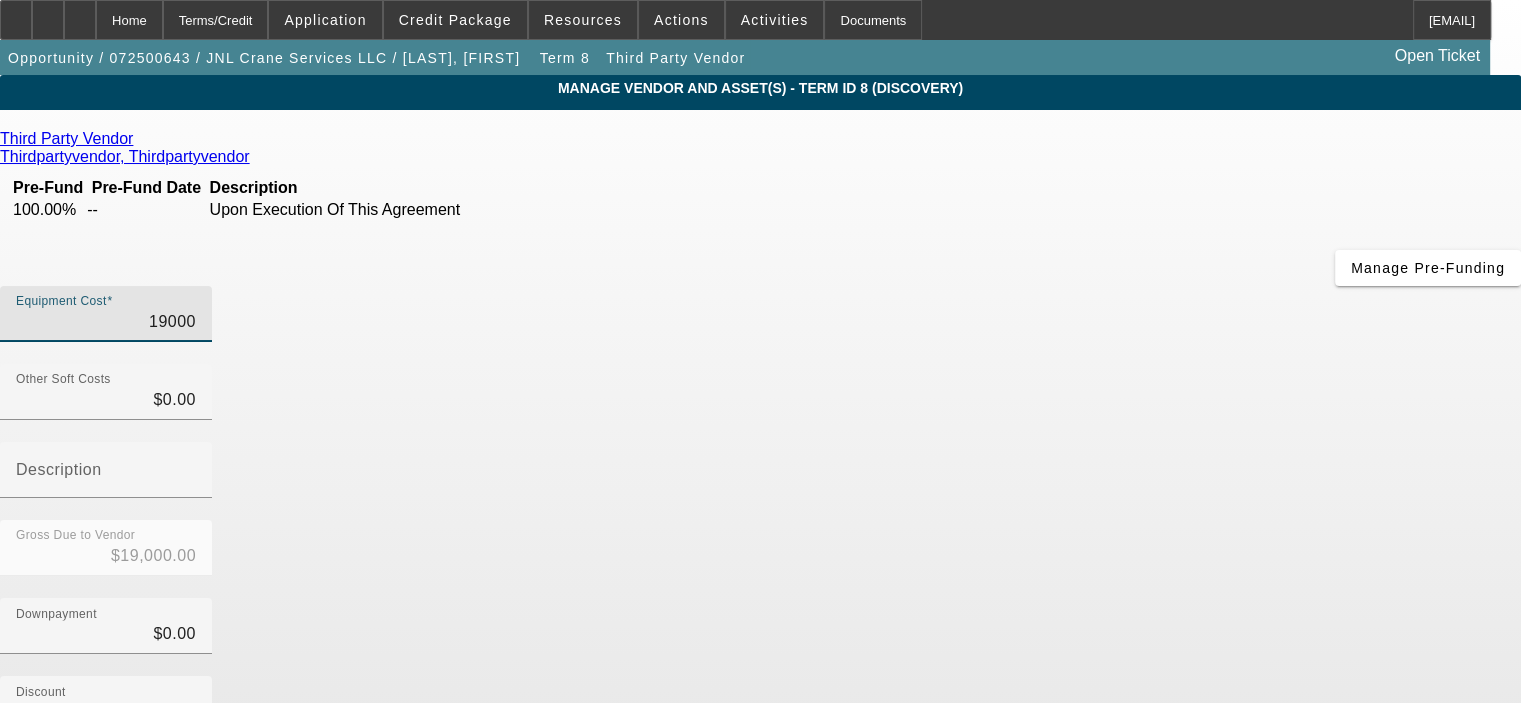 type on "190000" 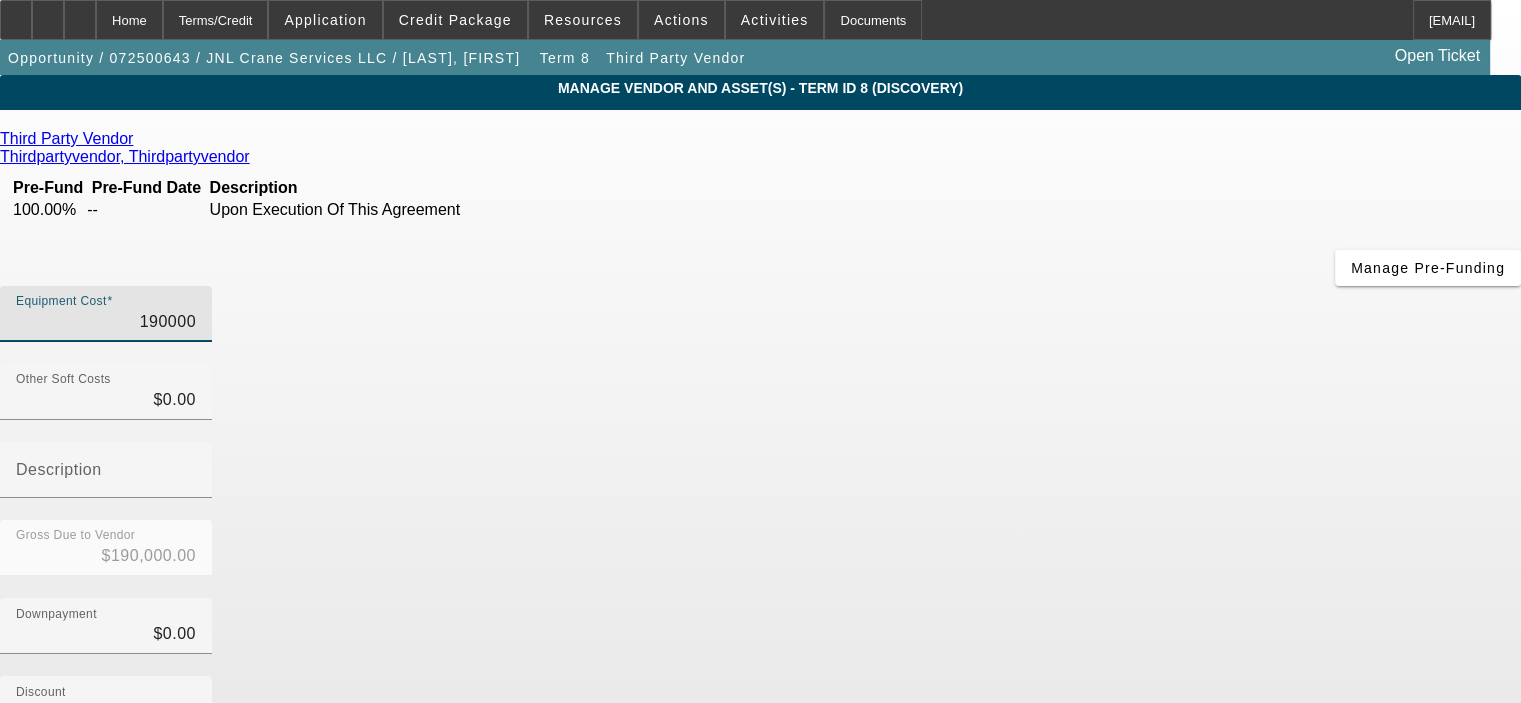 type on "$190,000.00" 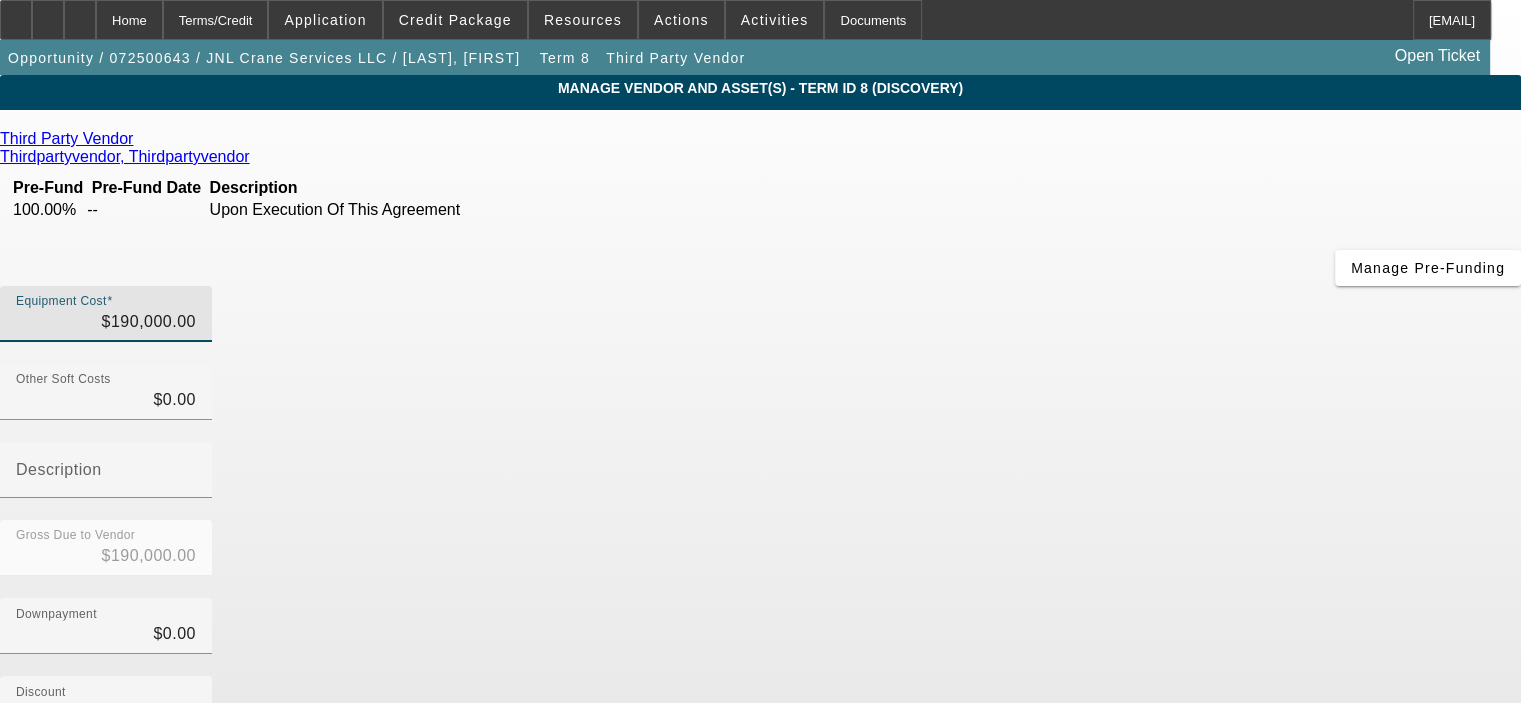 click on "Discount
$0.00" at bounding box center [760, 715] 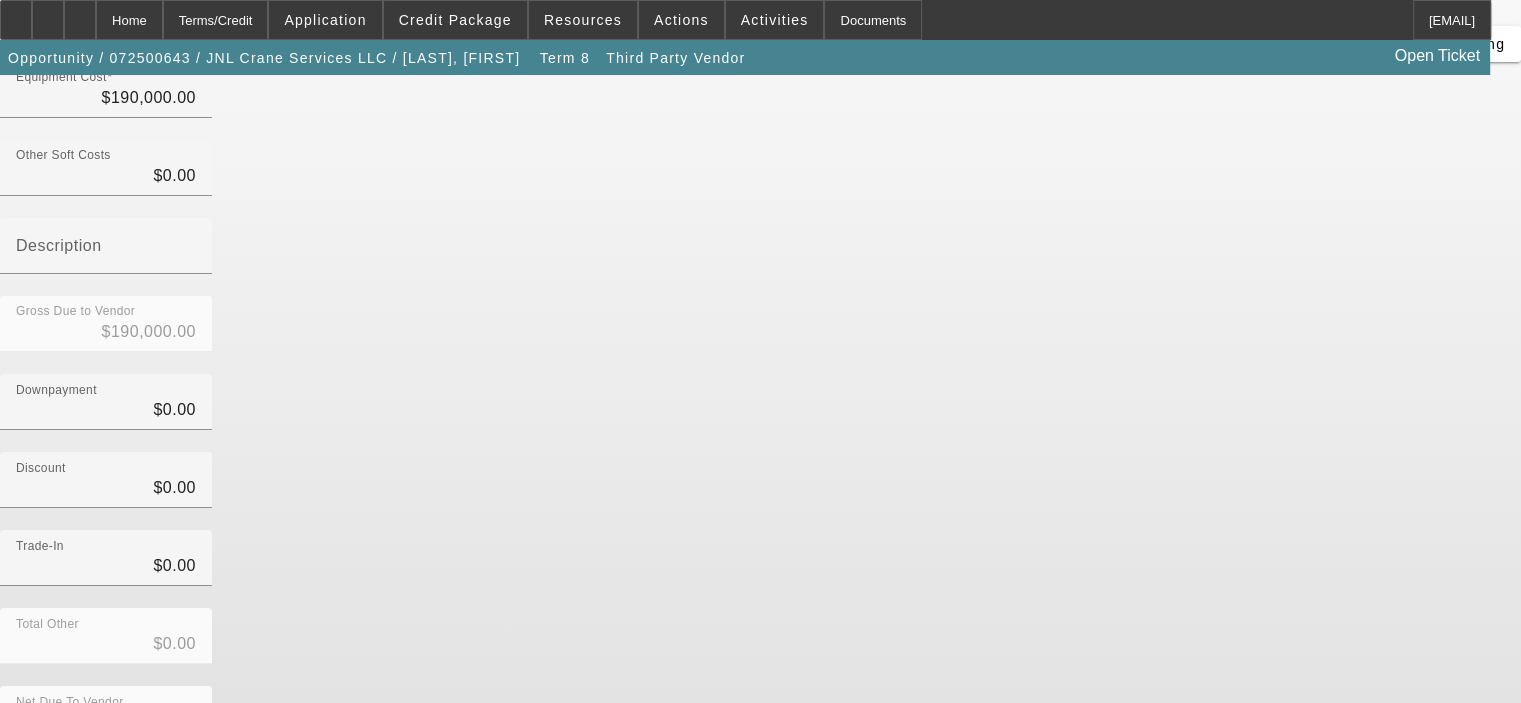 scroll, scrollTop: 229, scrollLeft: 0, axis: vertical 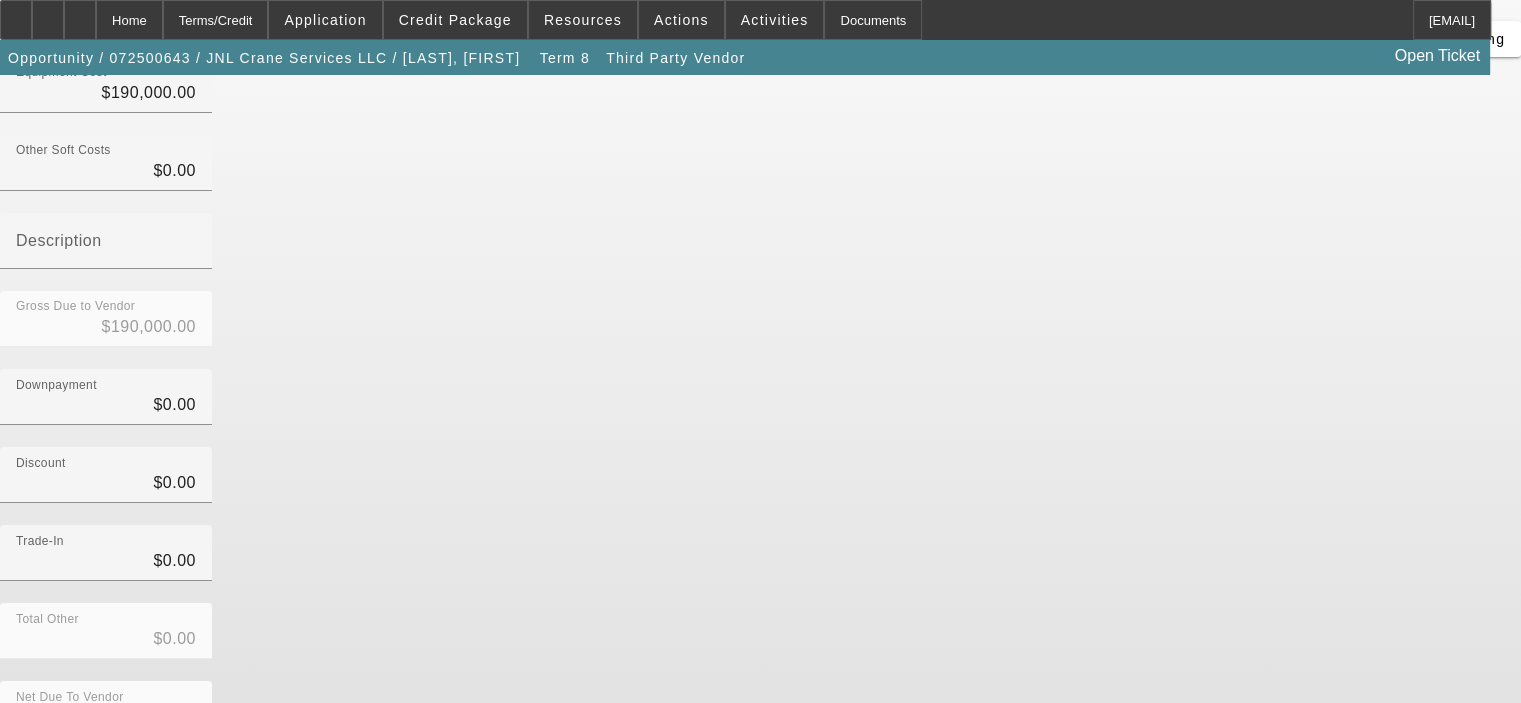 click on "Submit" at bounding box center (28, 790) 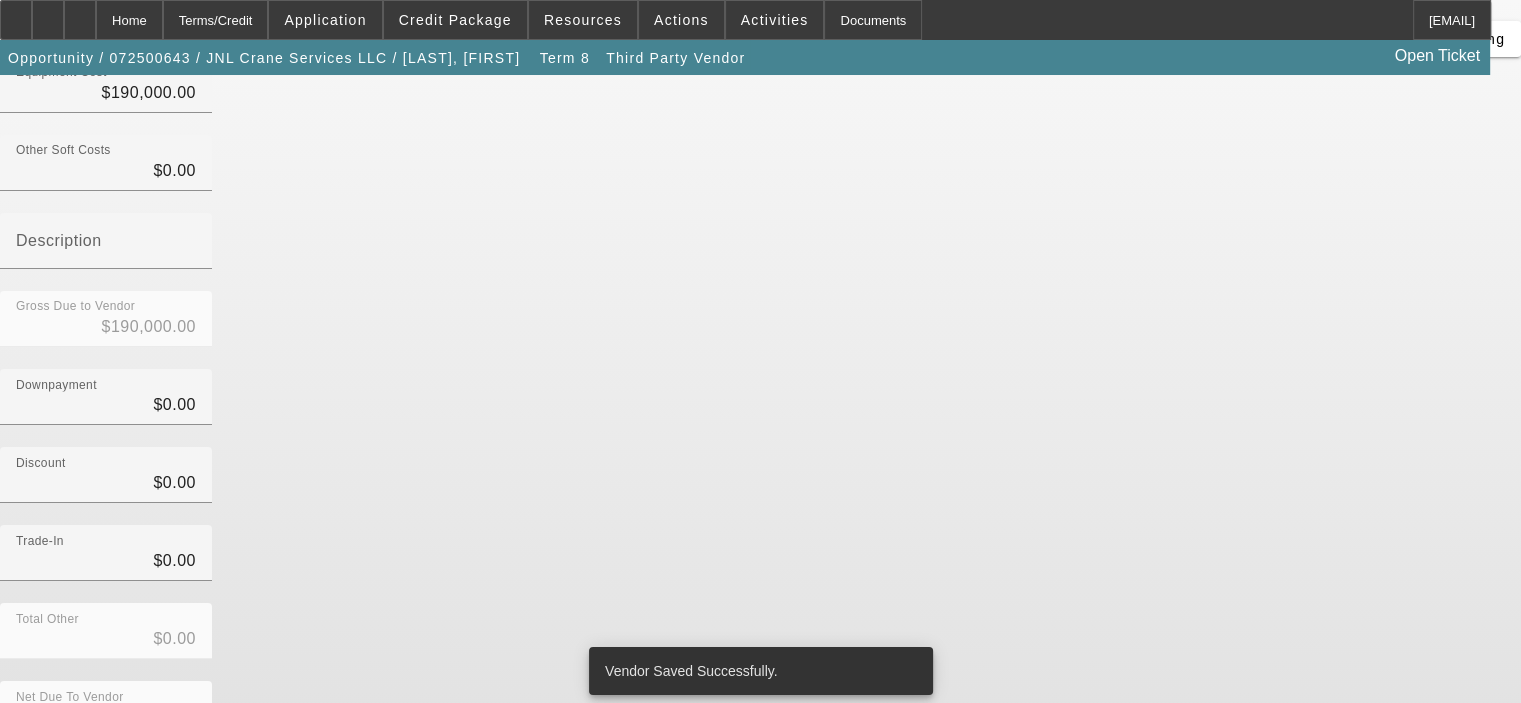 scroll, scrollTop: 0, scrollLeft: 0, axis: both 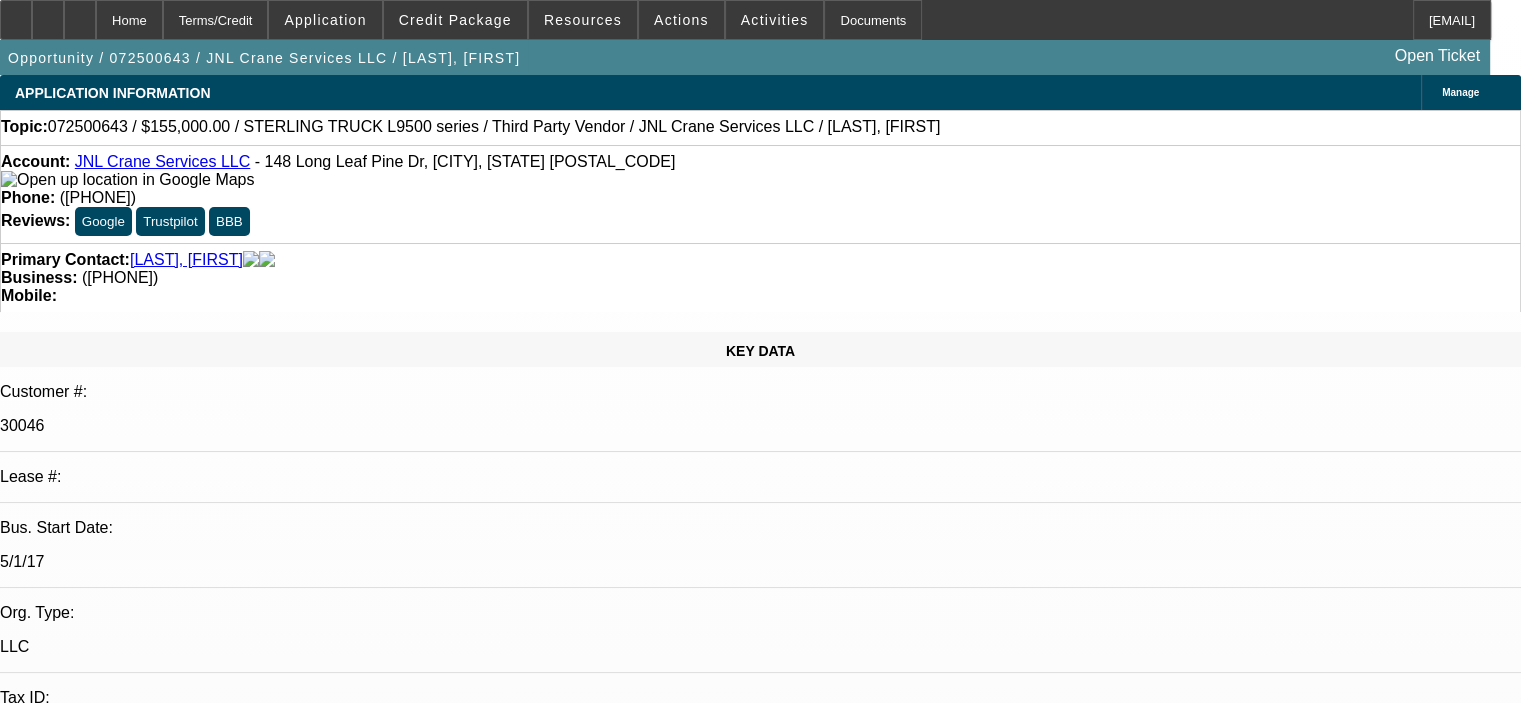select on "0" 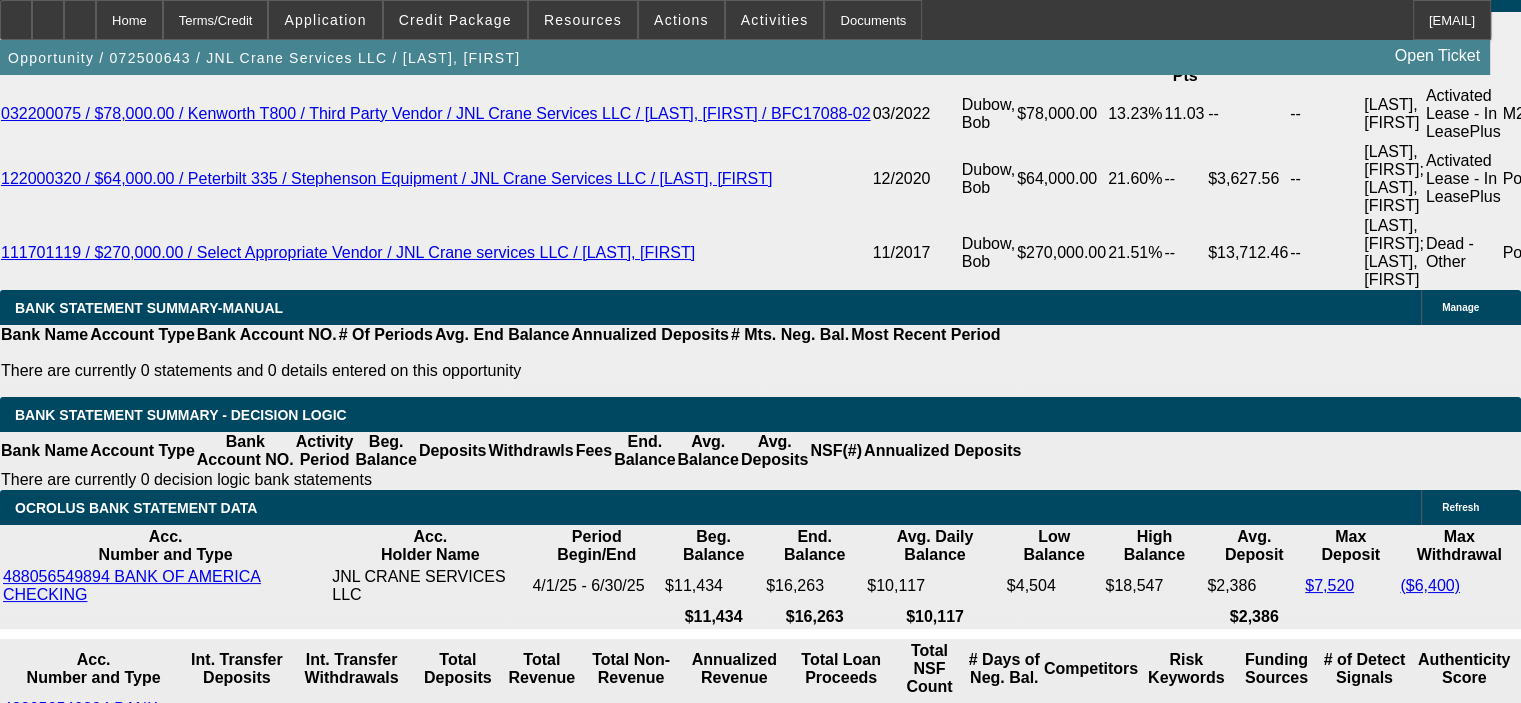 scroll, scrollTop: 3562, scrollLeft: 0, axis: vertical 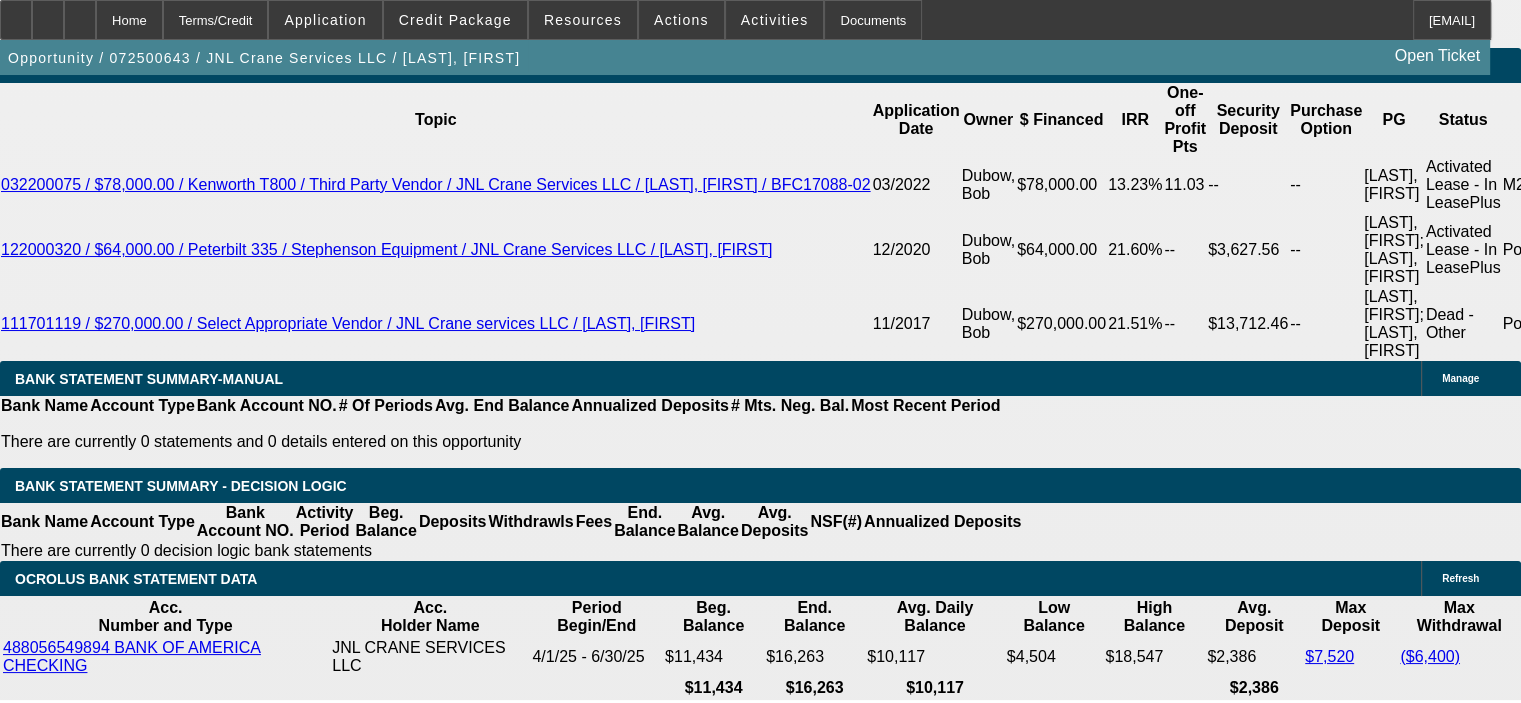 click on "Third Party Vendor" 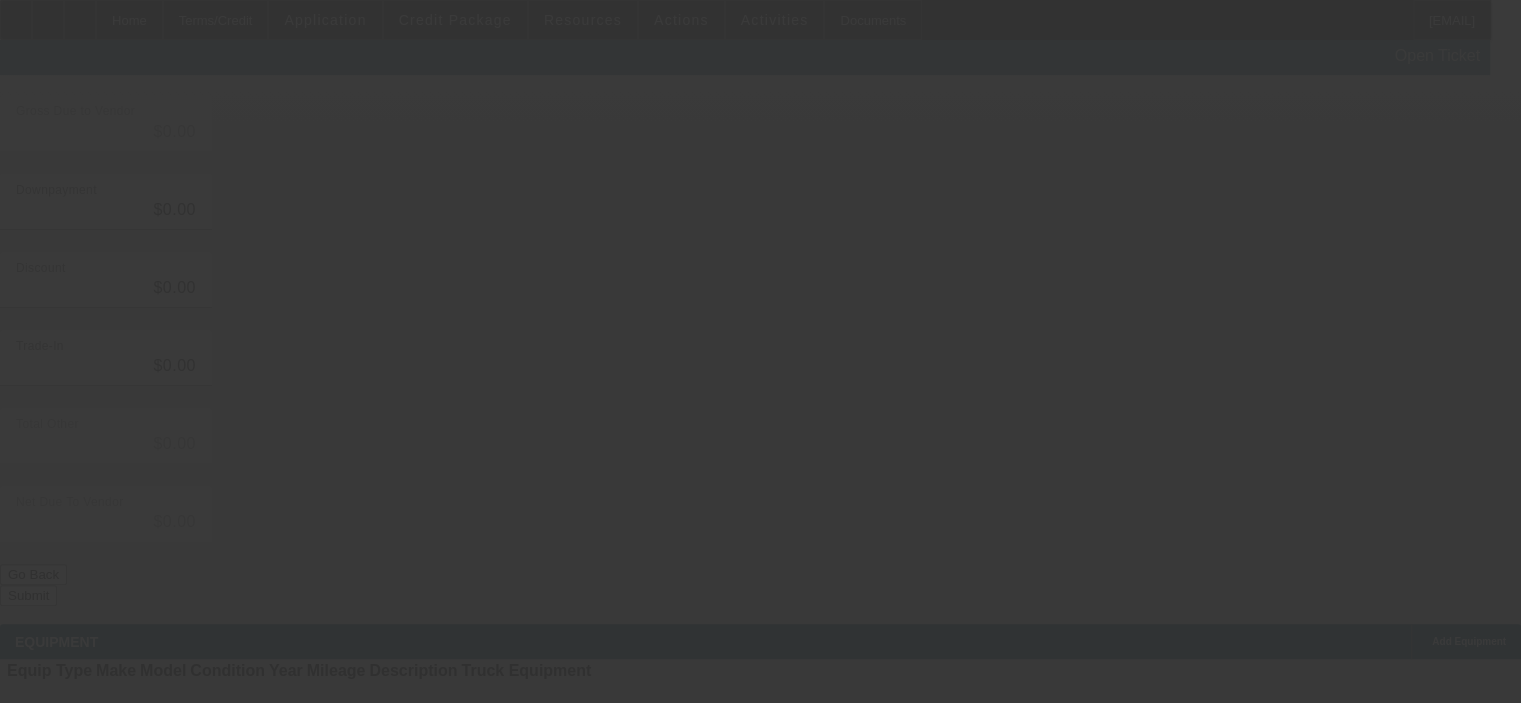 scroll, scrollTop: 0, scrollLeft: 0, axis: both 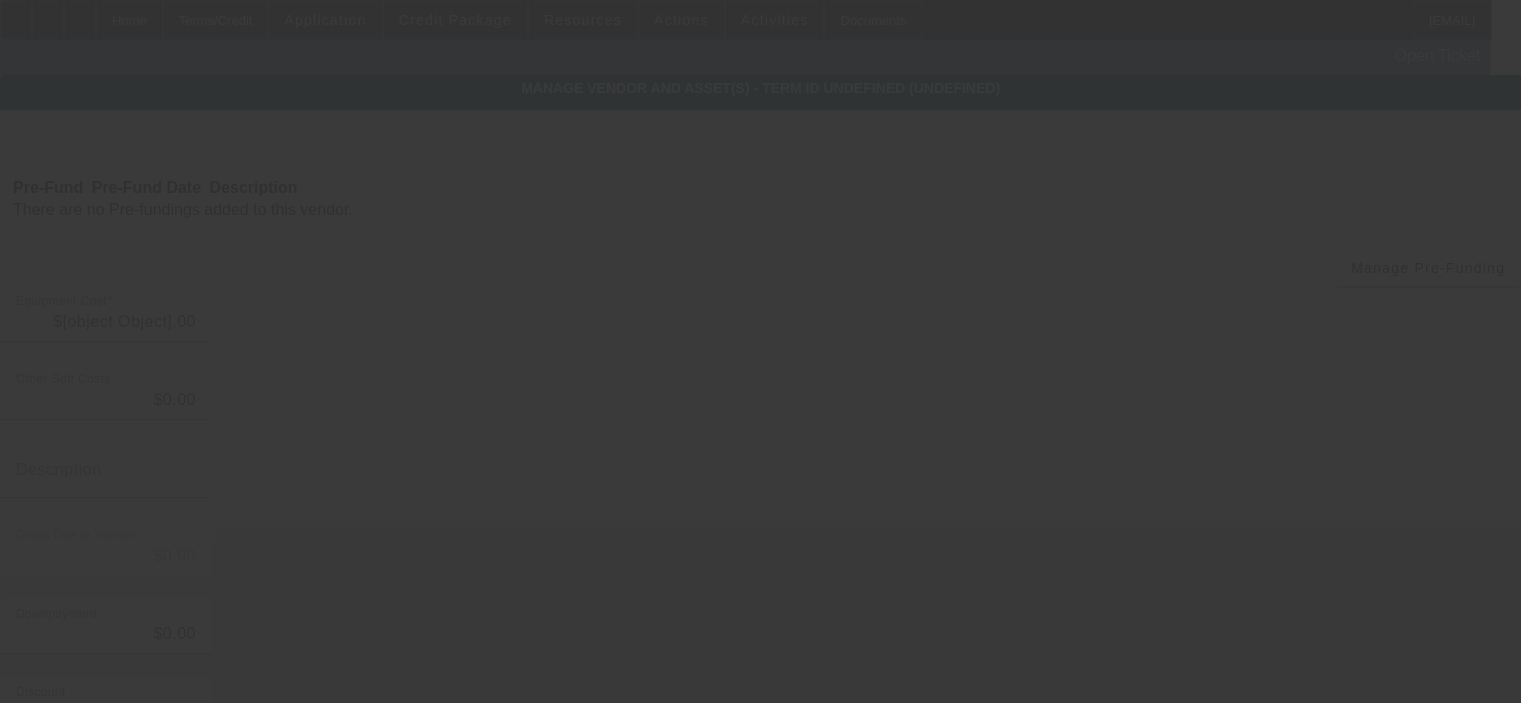 type on "$190,000.00" 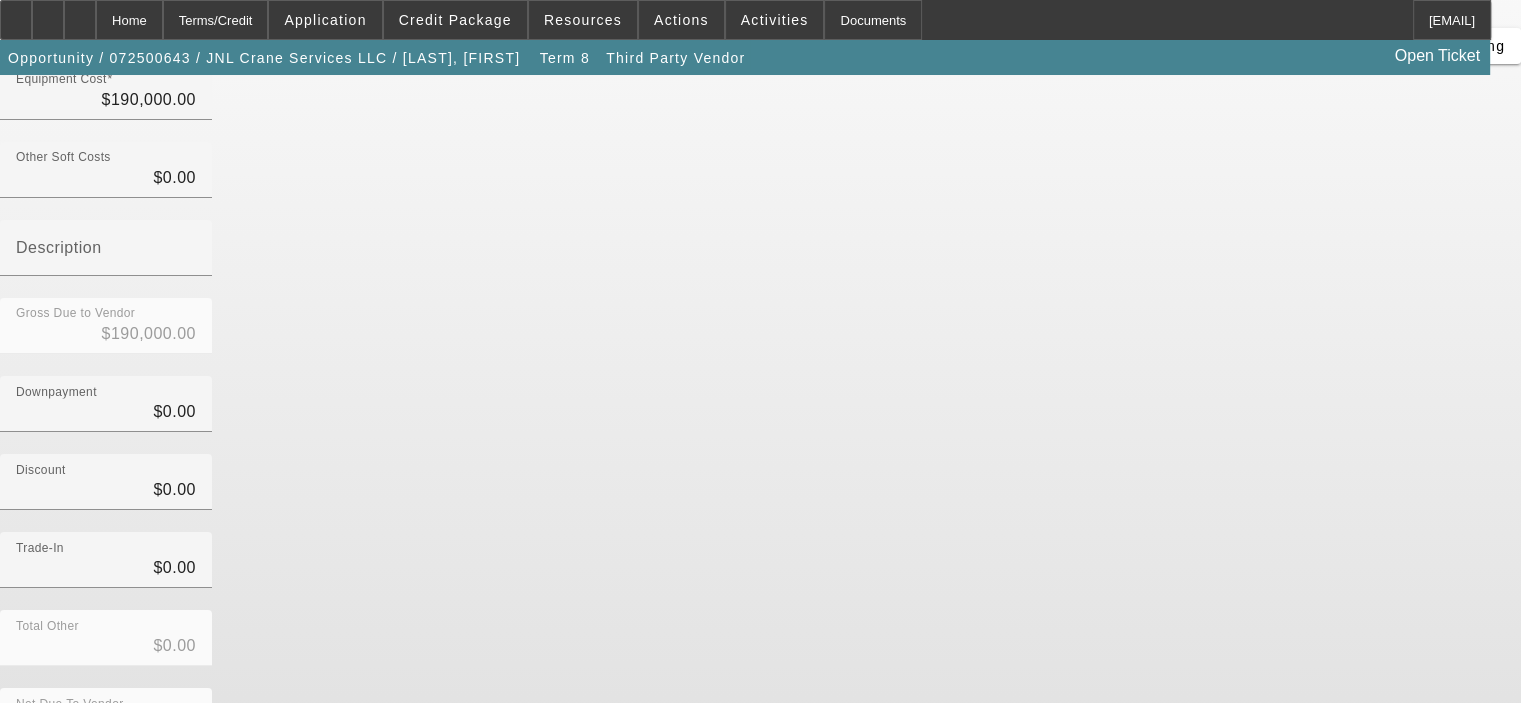 scroll, scrollTop: 229, scrollLeft: 0, axis: vertical 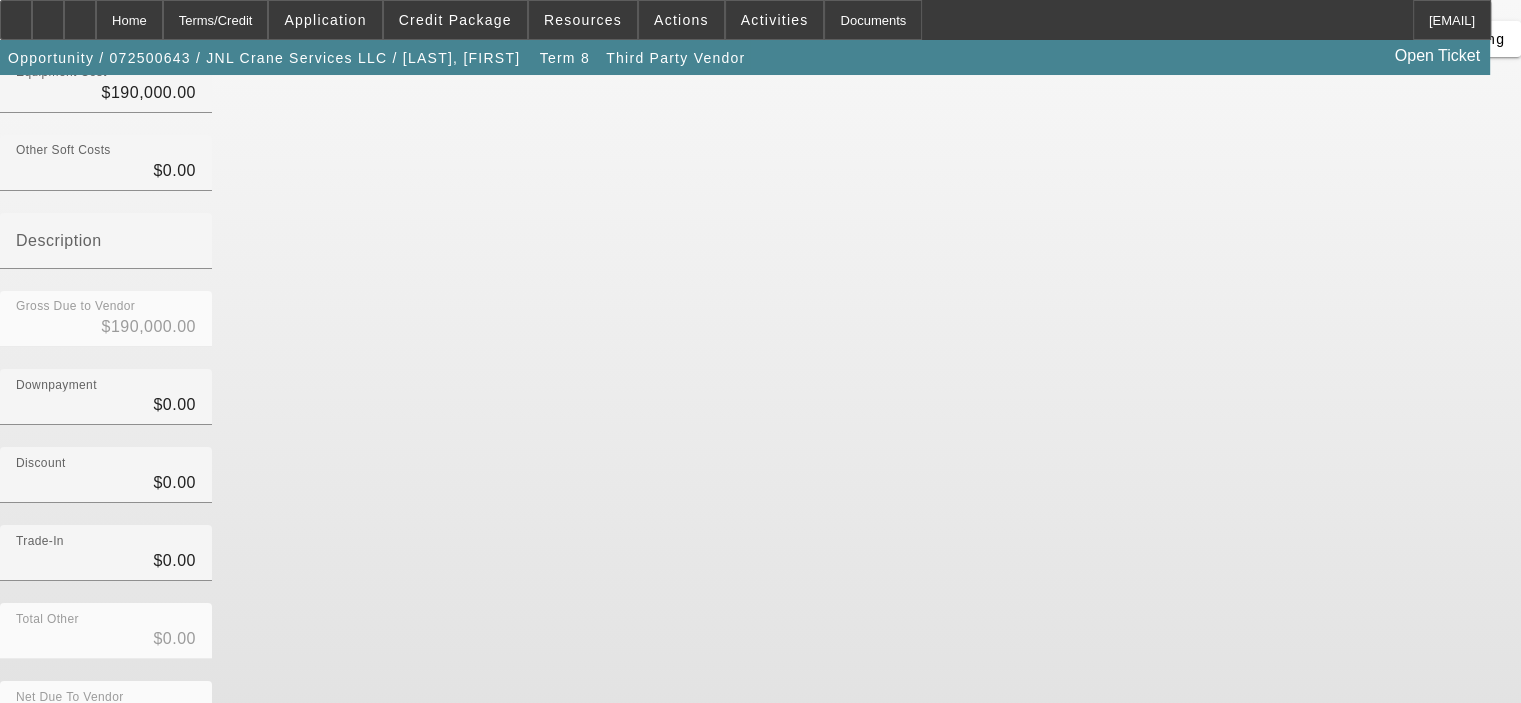 click at bounding box center [905, 888] 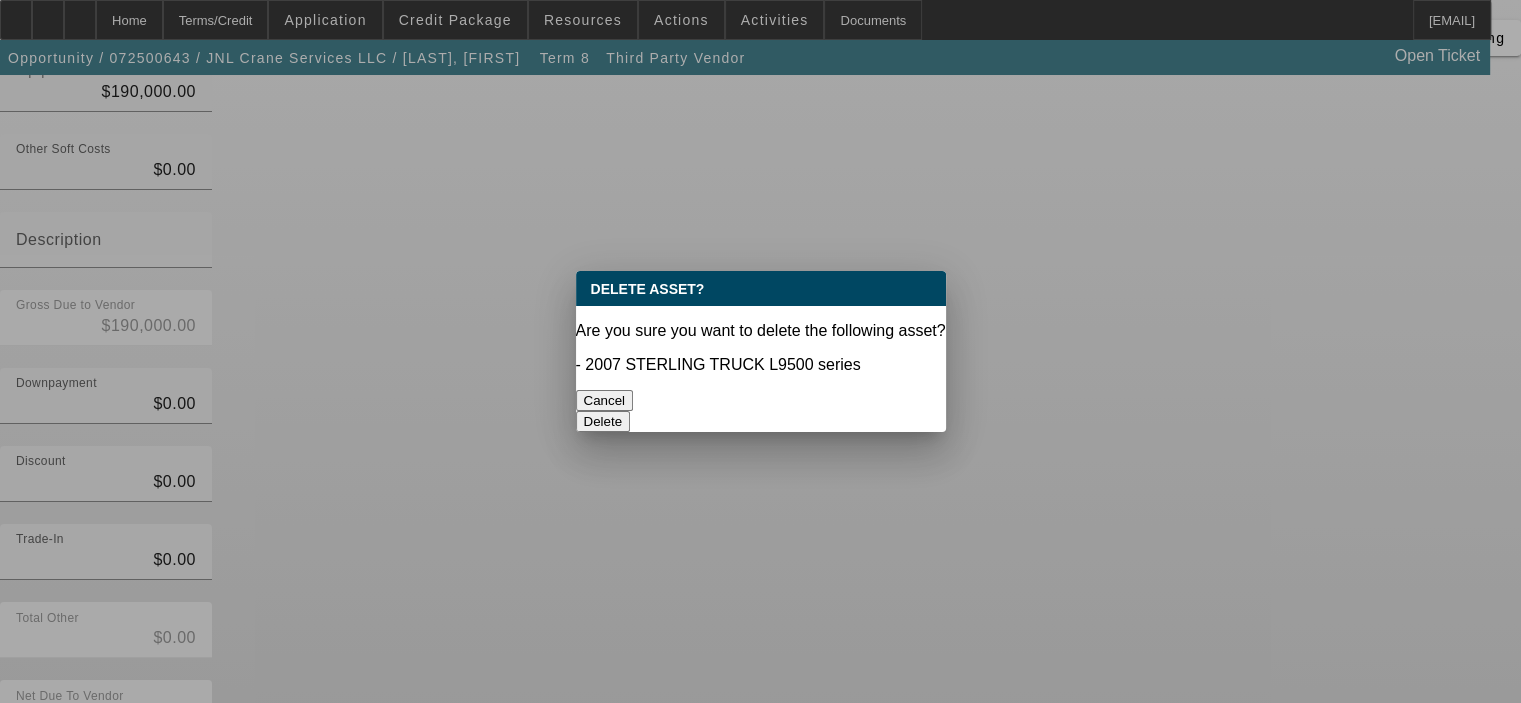 click on "Delete" at bounding box center [603, 421] 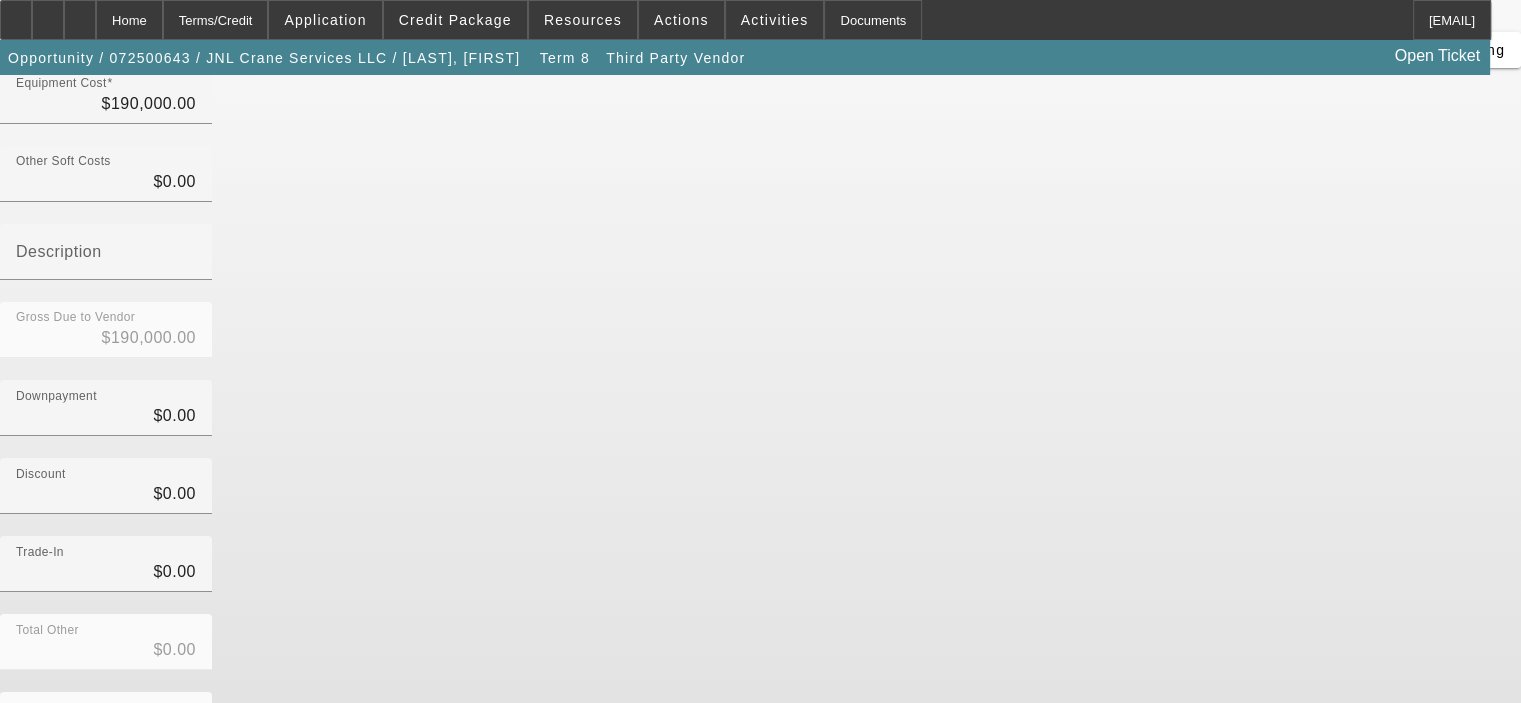scroll, scrollTop: 221, scrollLeft: 0, axis: vertical 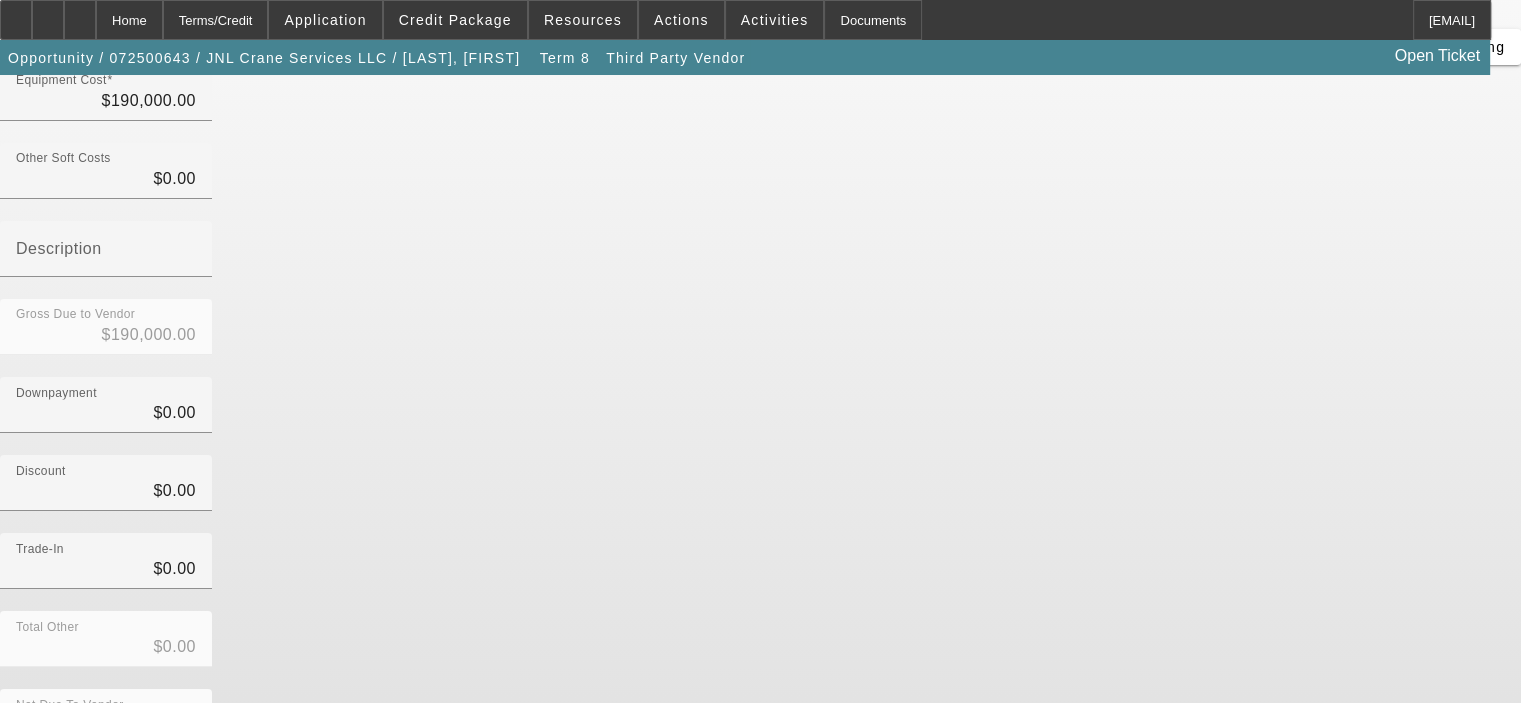 click on "Add Equipment" at bounding box center [1469, 844] 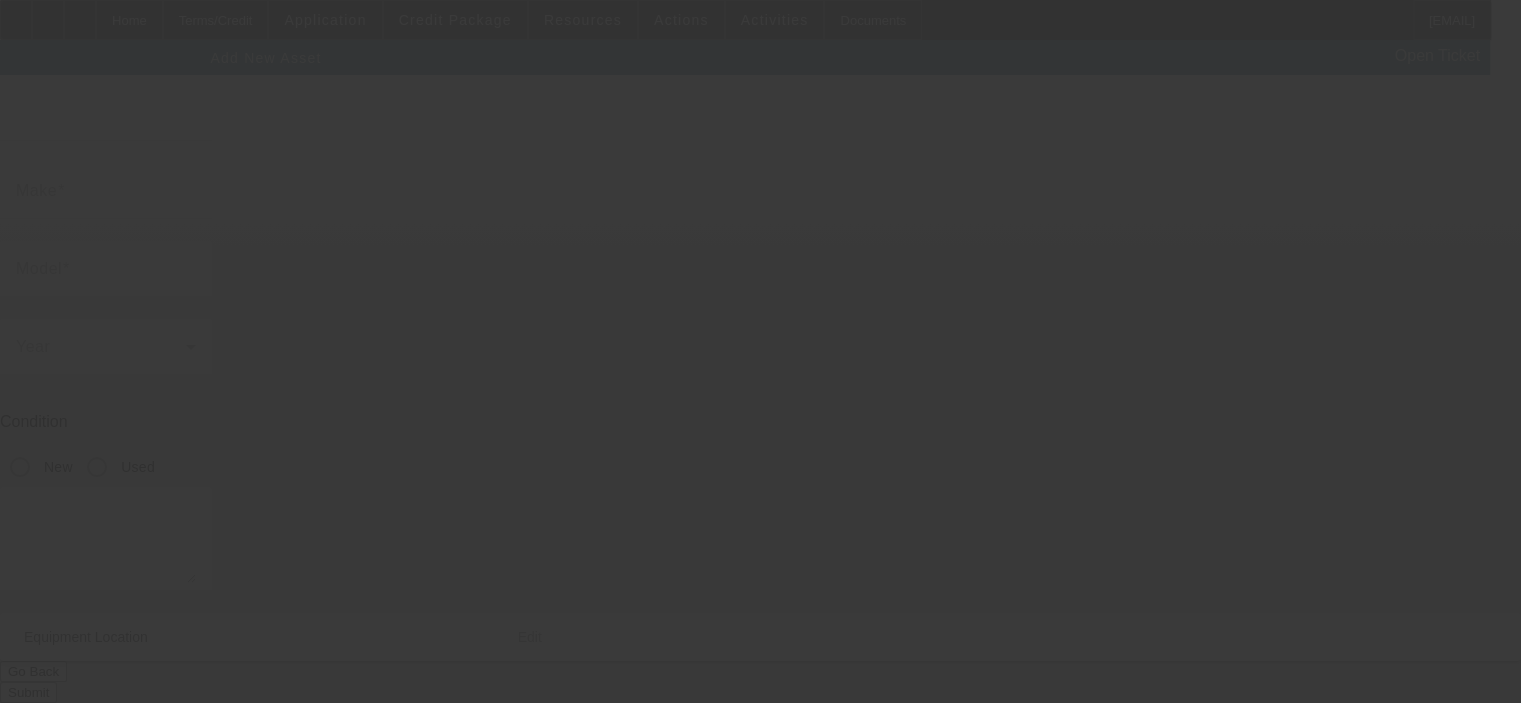 scroll, scrollTop: 0, scrollLeft: 0, axis: both 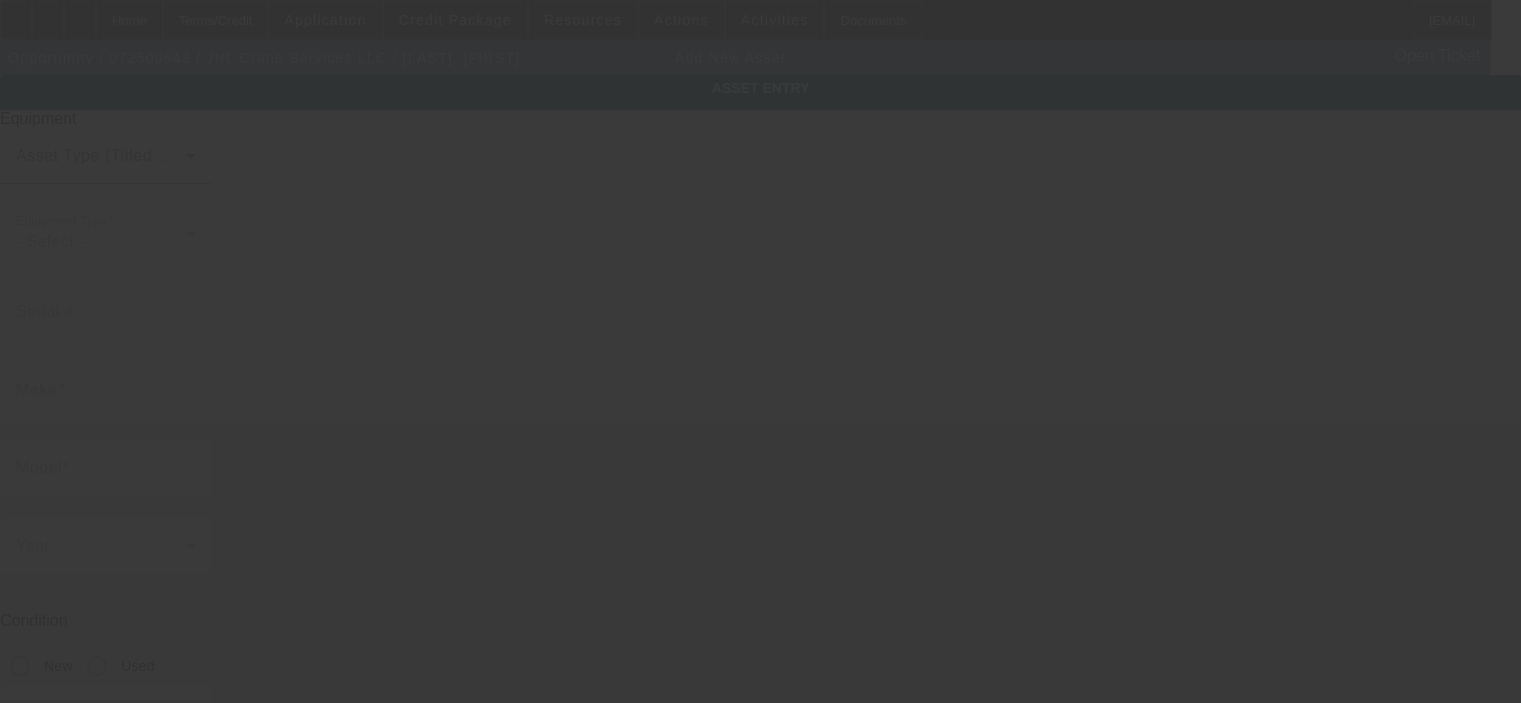 type on "148 Long Leaf Pine Dr" 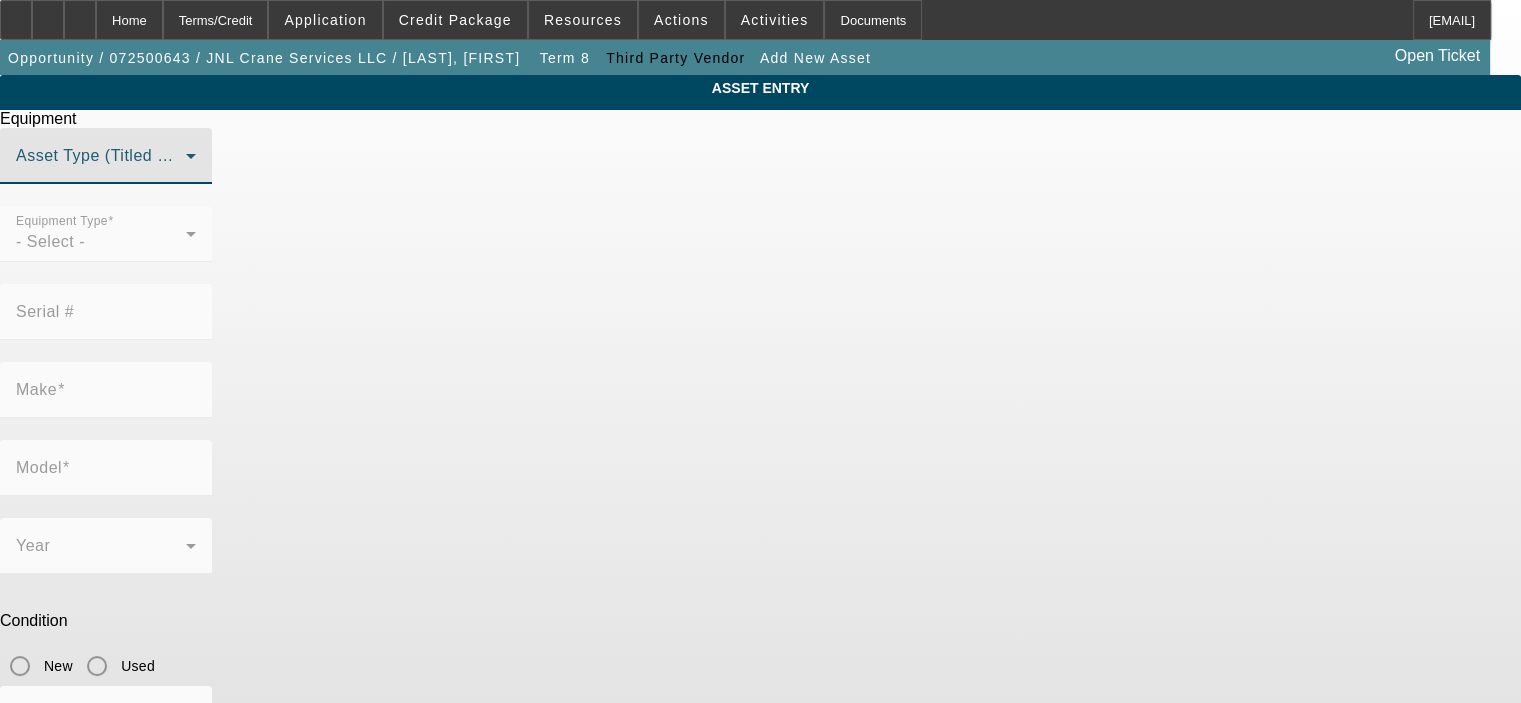 click at bounding box center (101, 164) 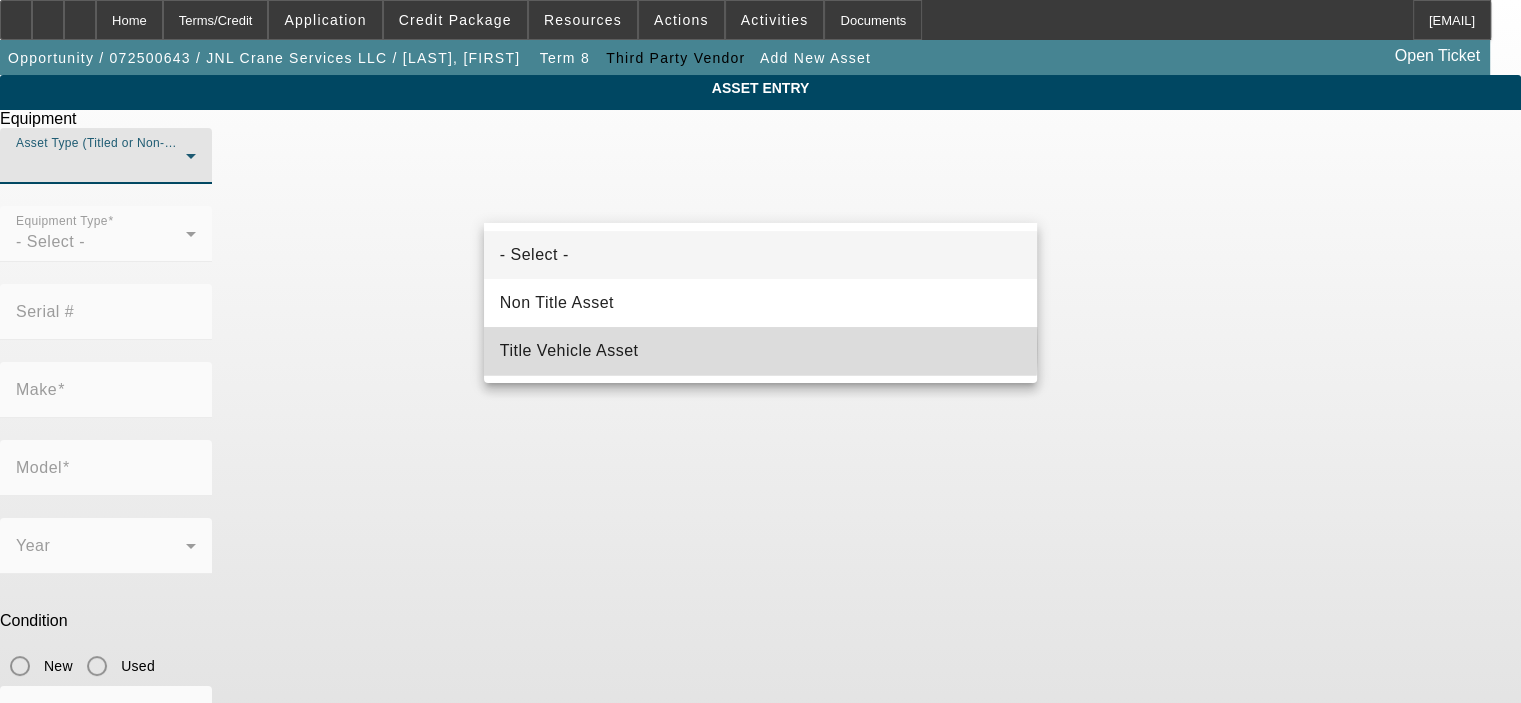 click on "Title Vehicle Asset" at bounding box center (760, 351) 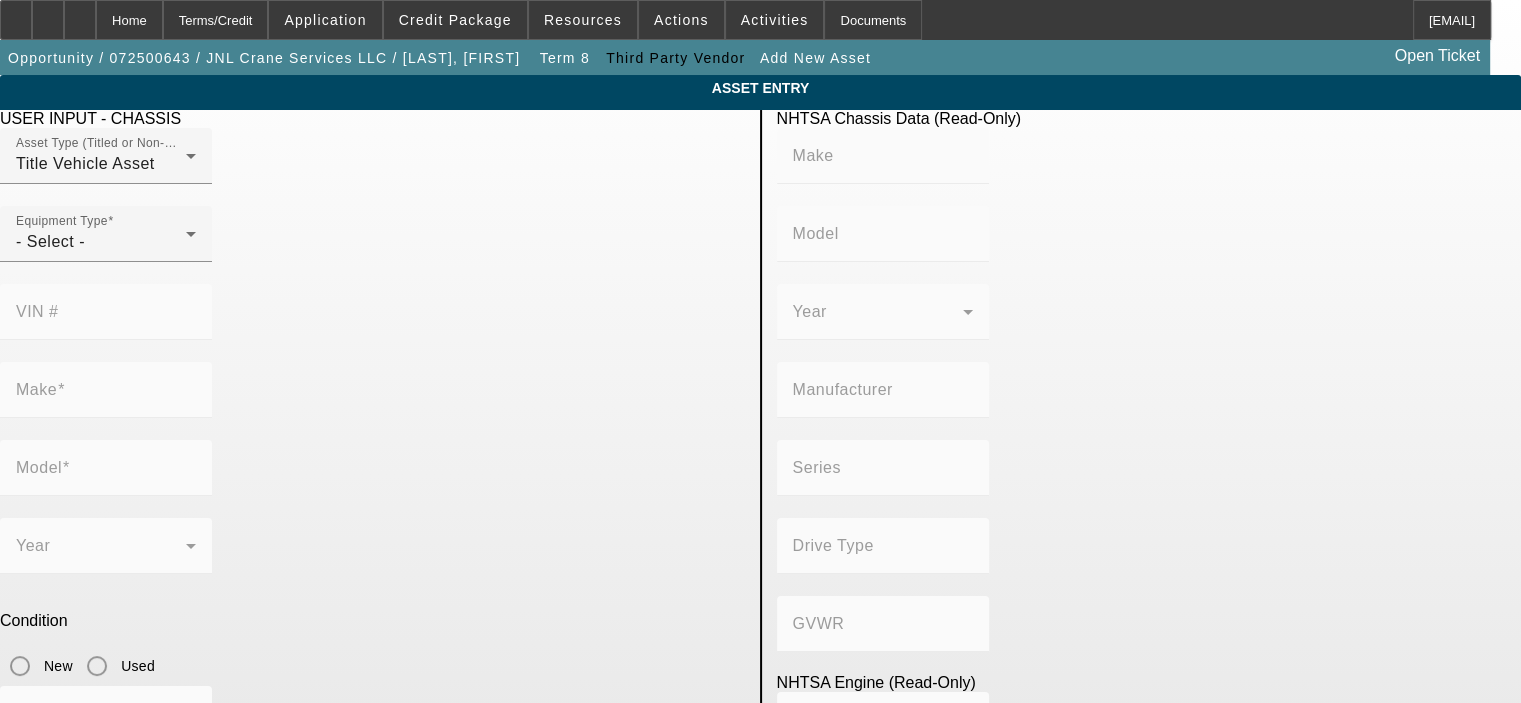 click on "VIN #" at bounding box center [37, 311] 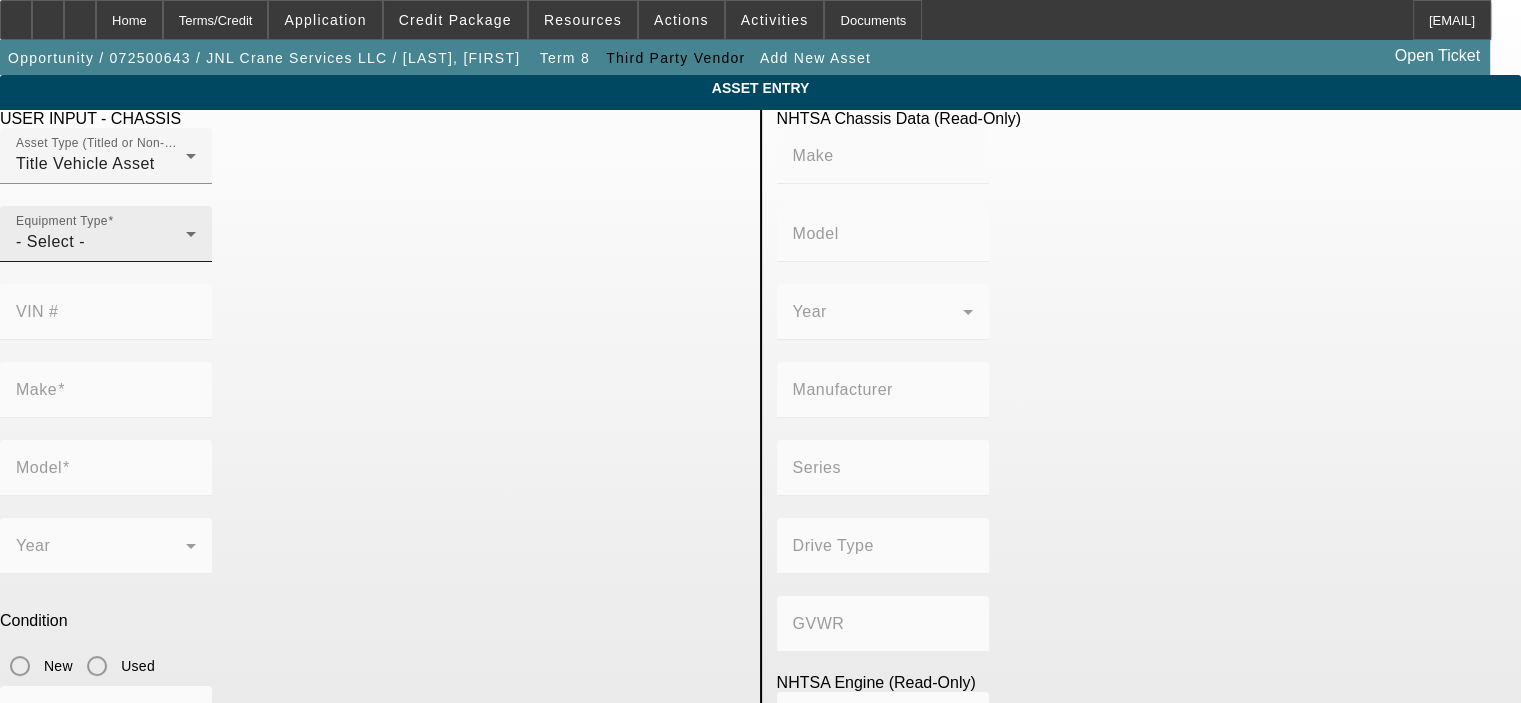 click on "- Select -" at bounding box center (101, 242) 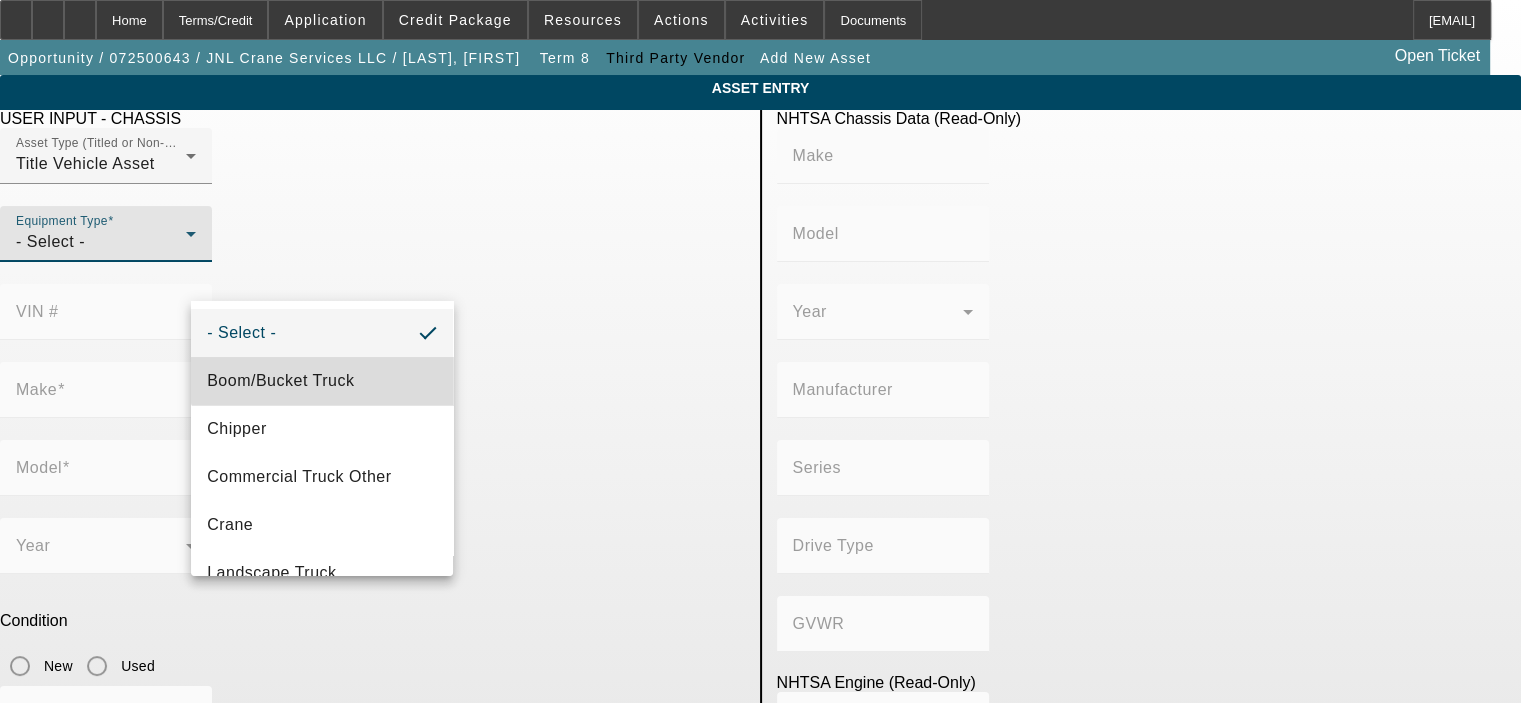 click on "Boom/Bucket Truck" at bounding box center (322, 381) 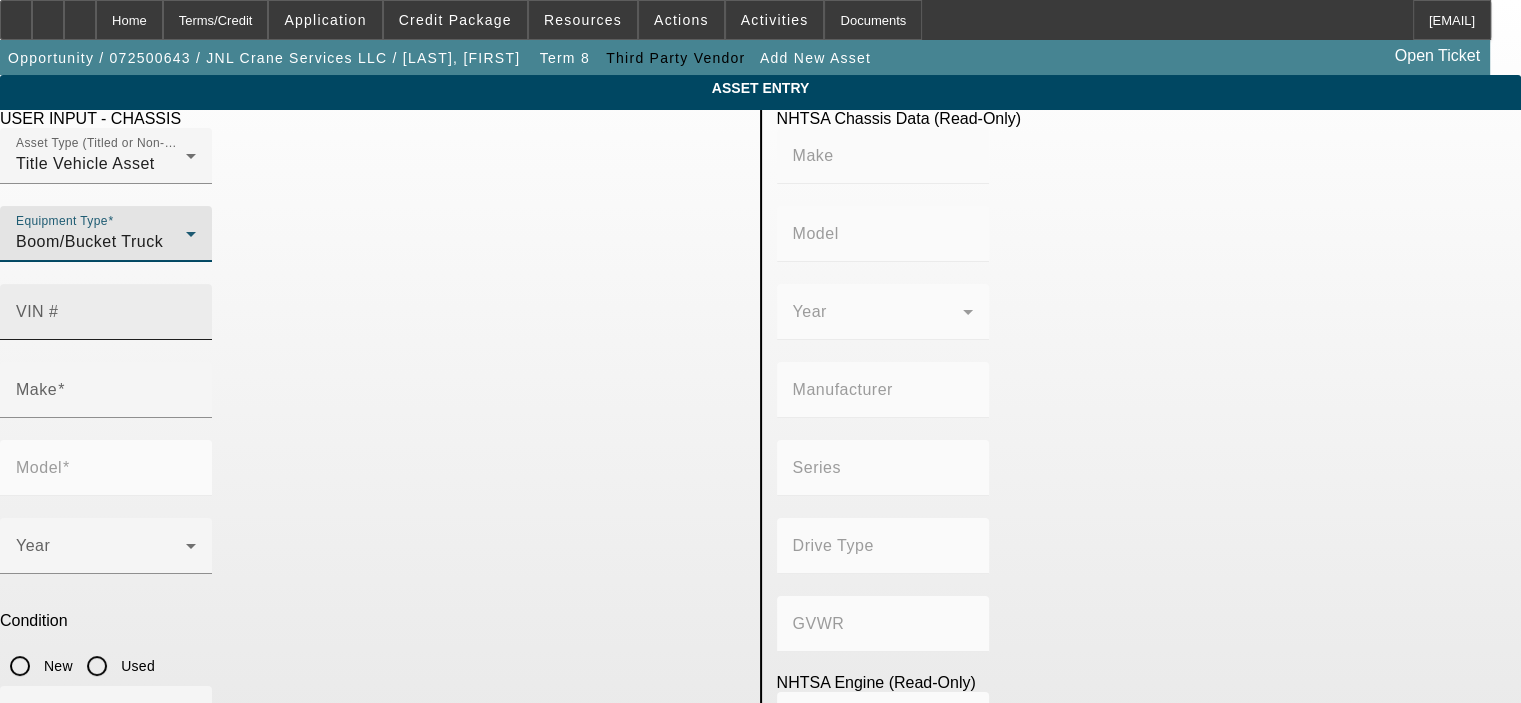 click on "VIN #" at bounding box center [106, 320] 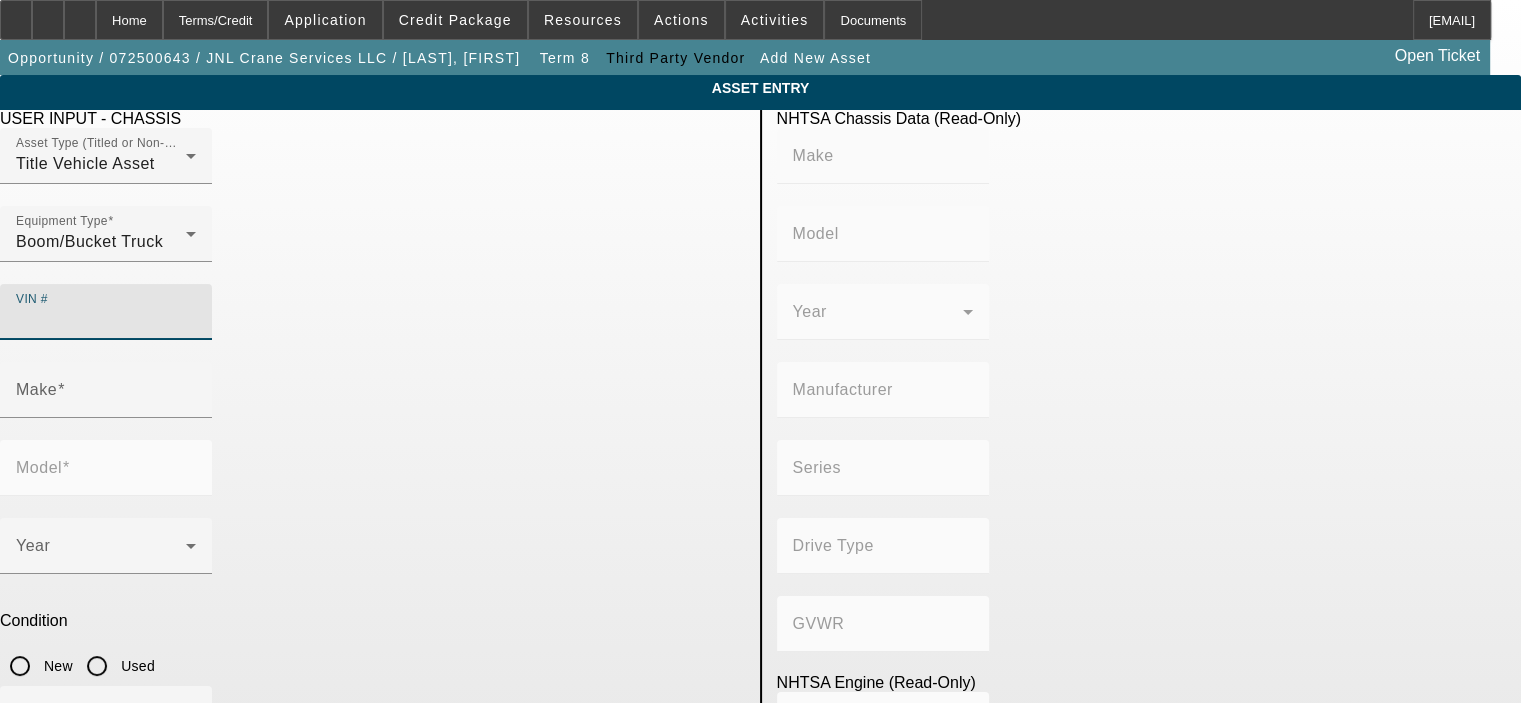 paste on "1NPCX4TX4LD665823" 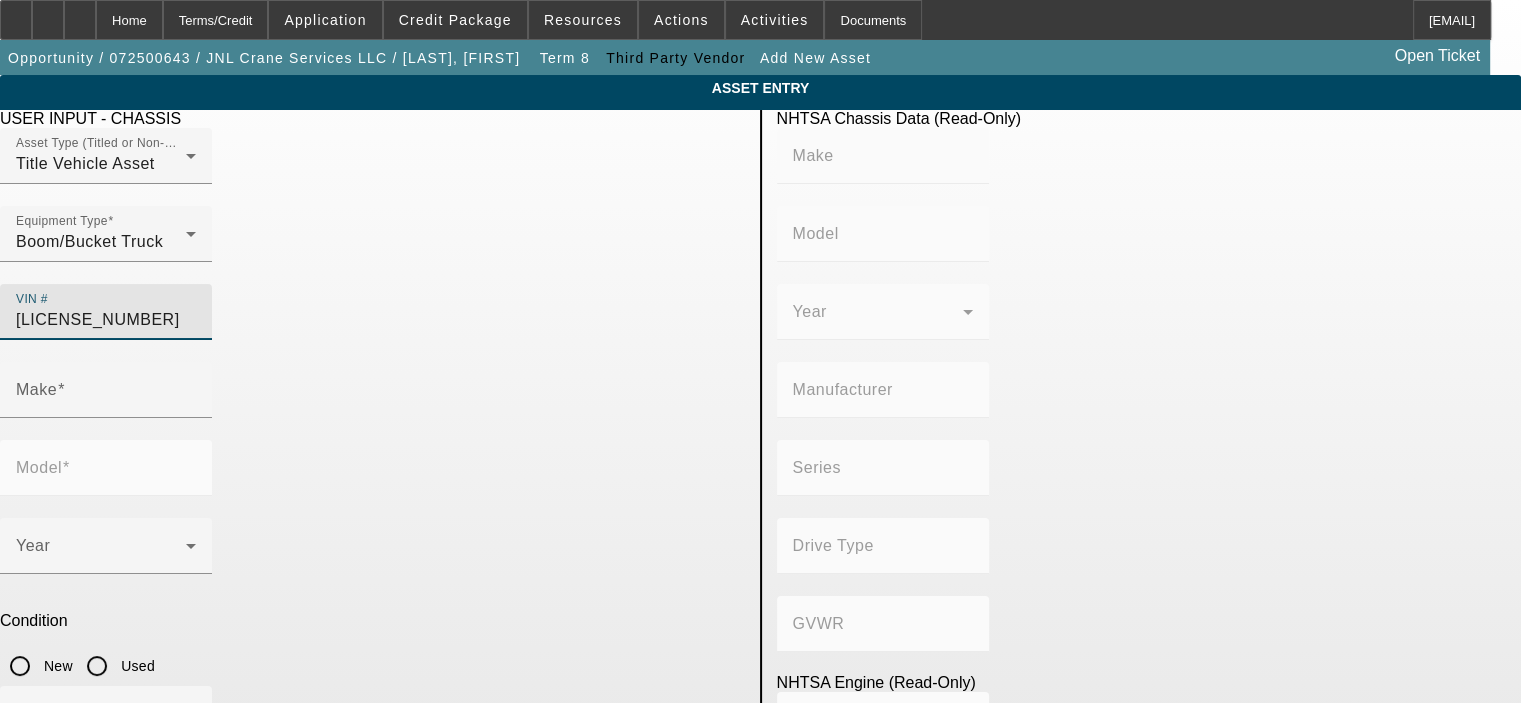type on "PETERBILT" 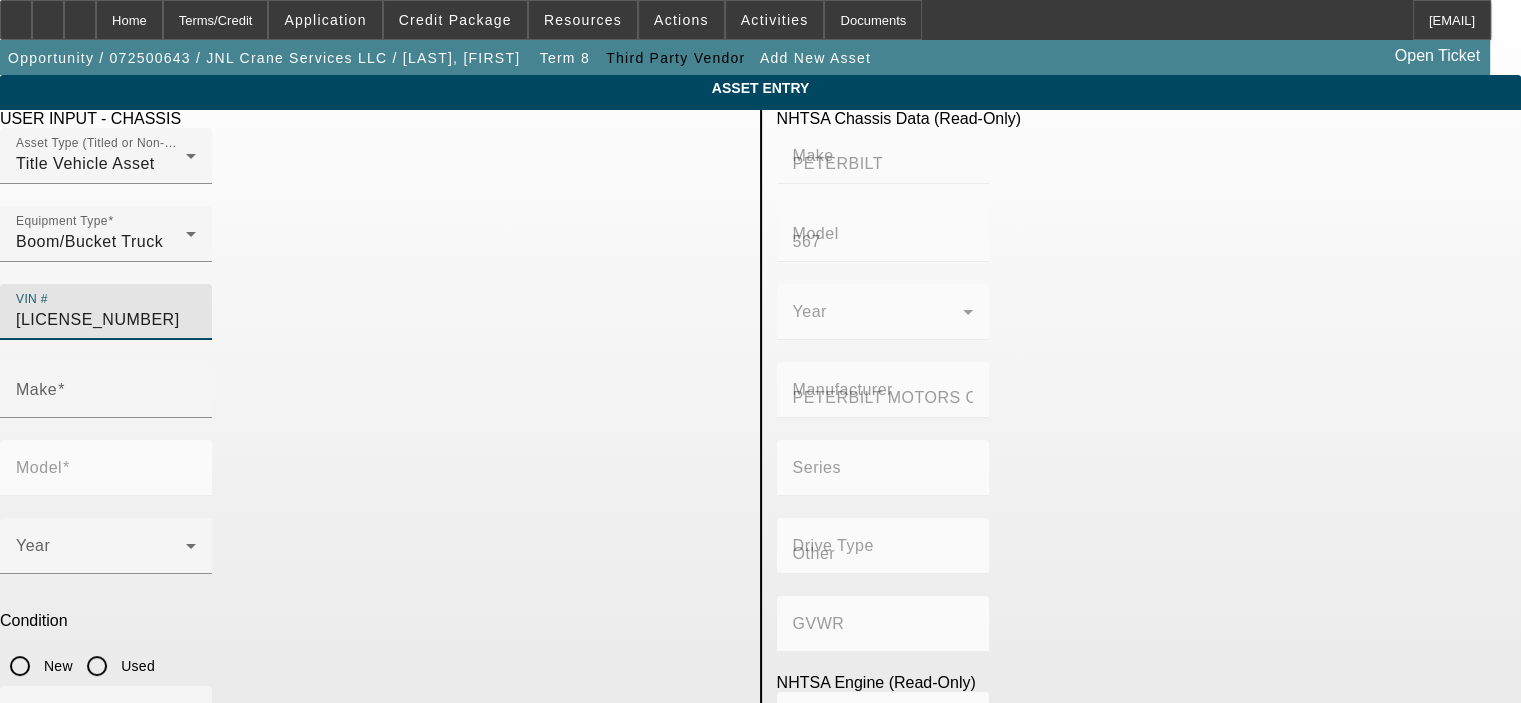 type on "Class 8: 33,001 lb and above (14,969 kg and above)" 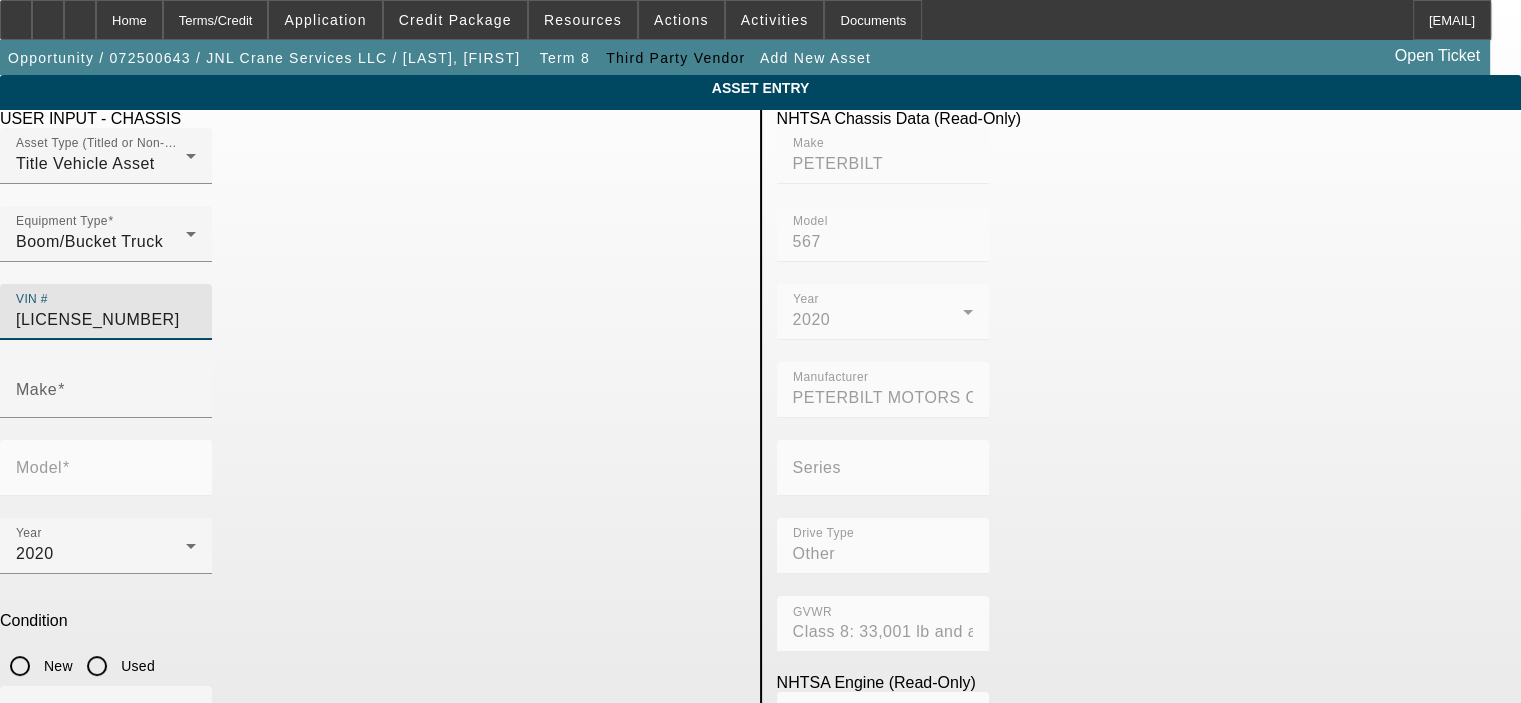 type on "PETERBILT" 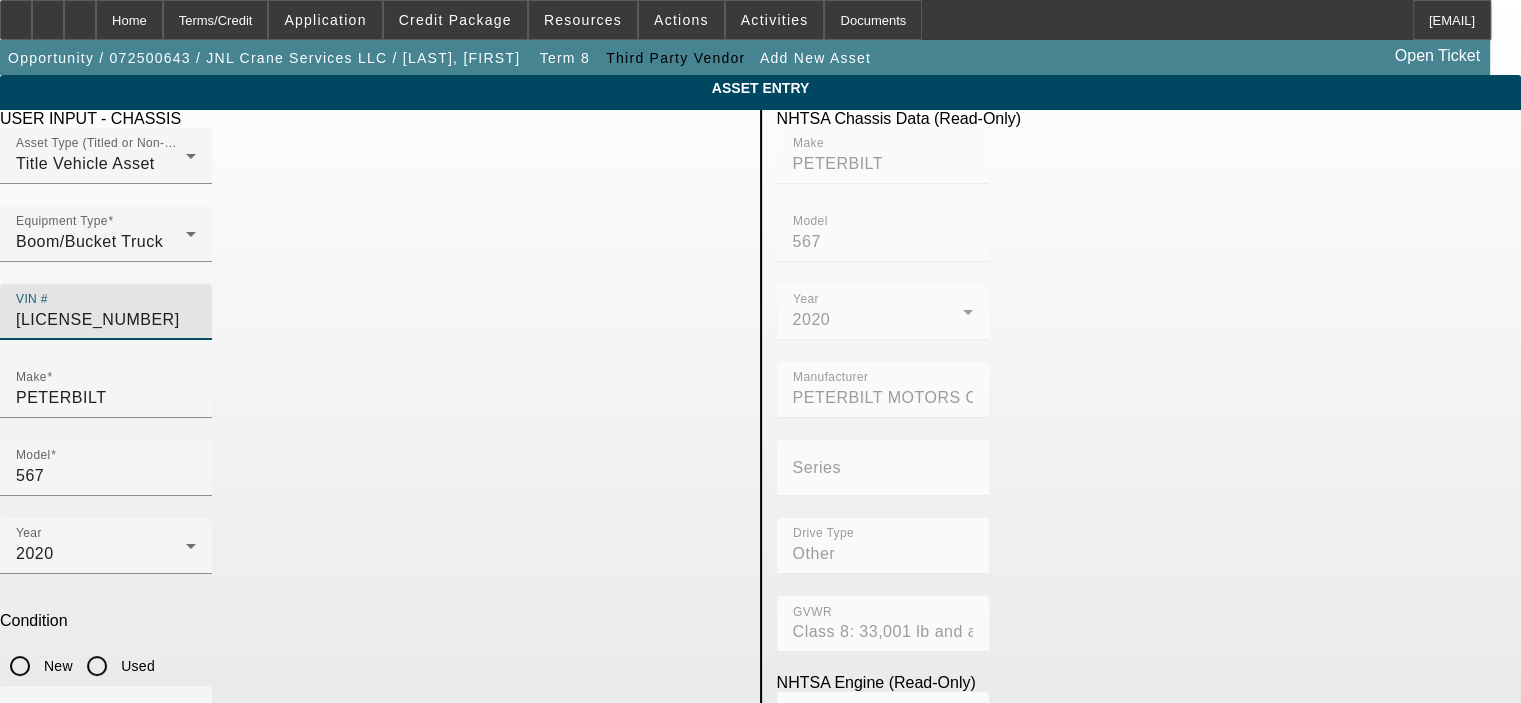type on "1NPCX4TX4LD665823" 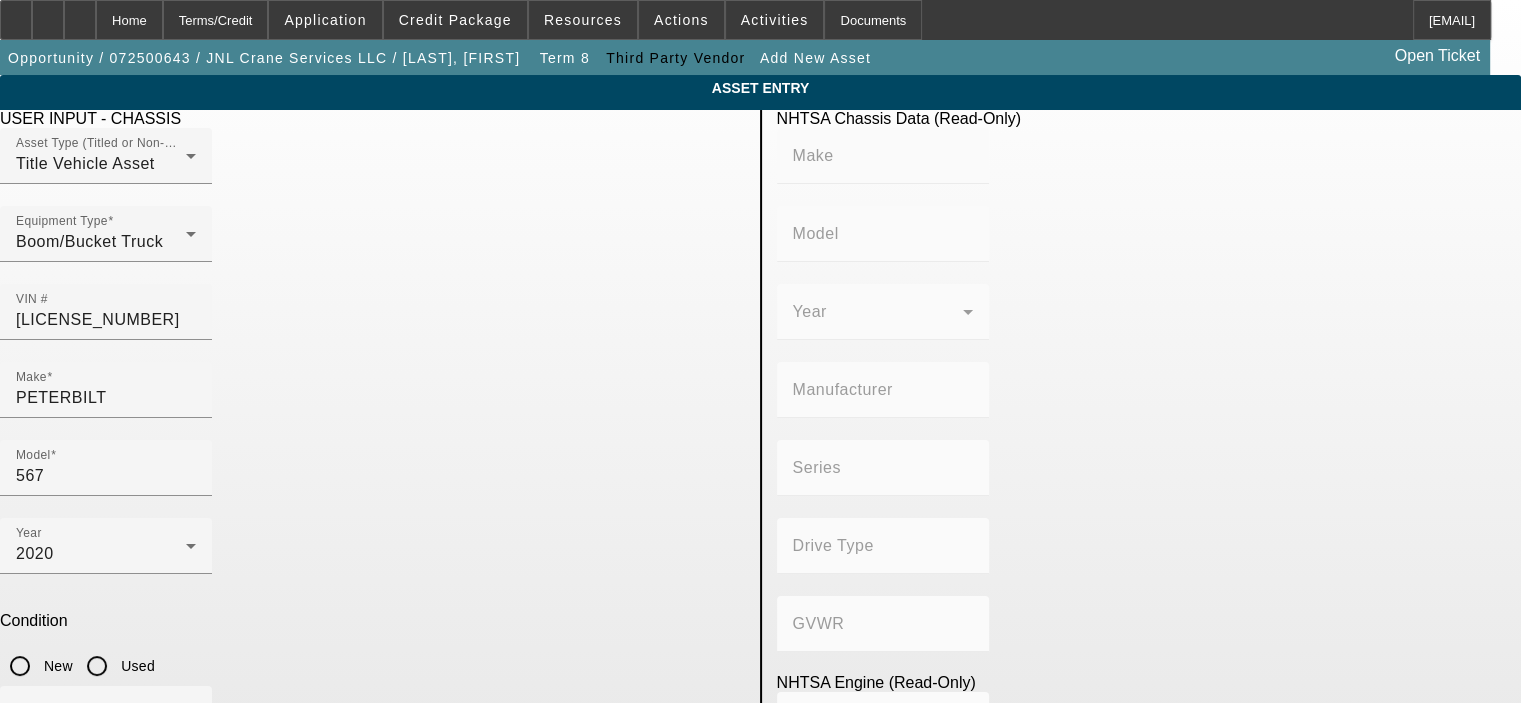 click on "N/A" at bounding box center [372, 784] 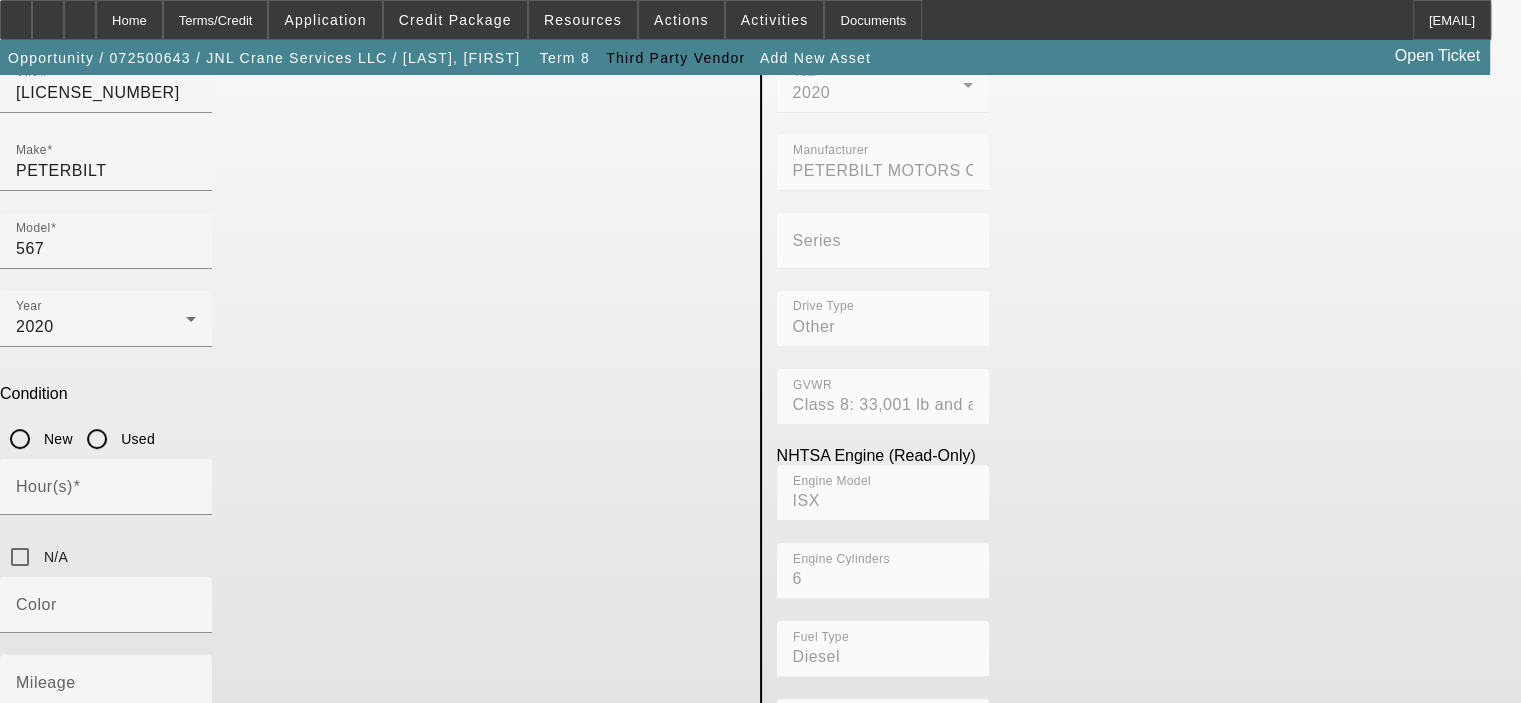 scroll, scrollTop: 241, scrollLeft: 0, axis: vertical 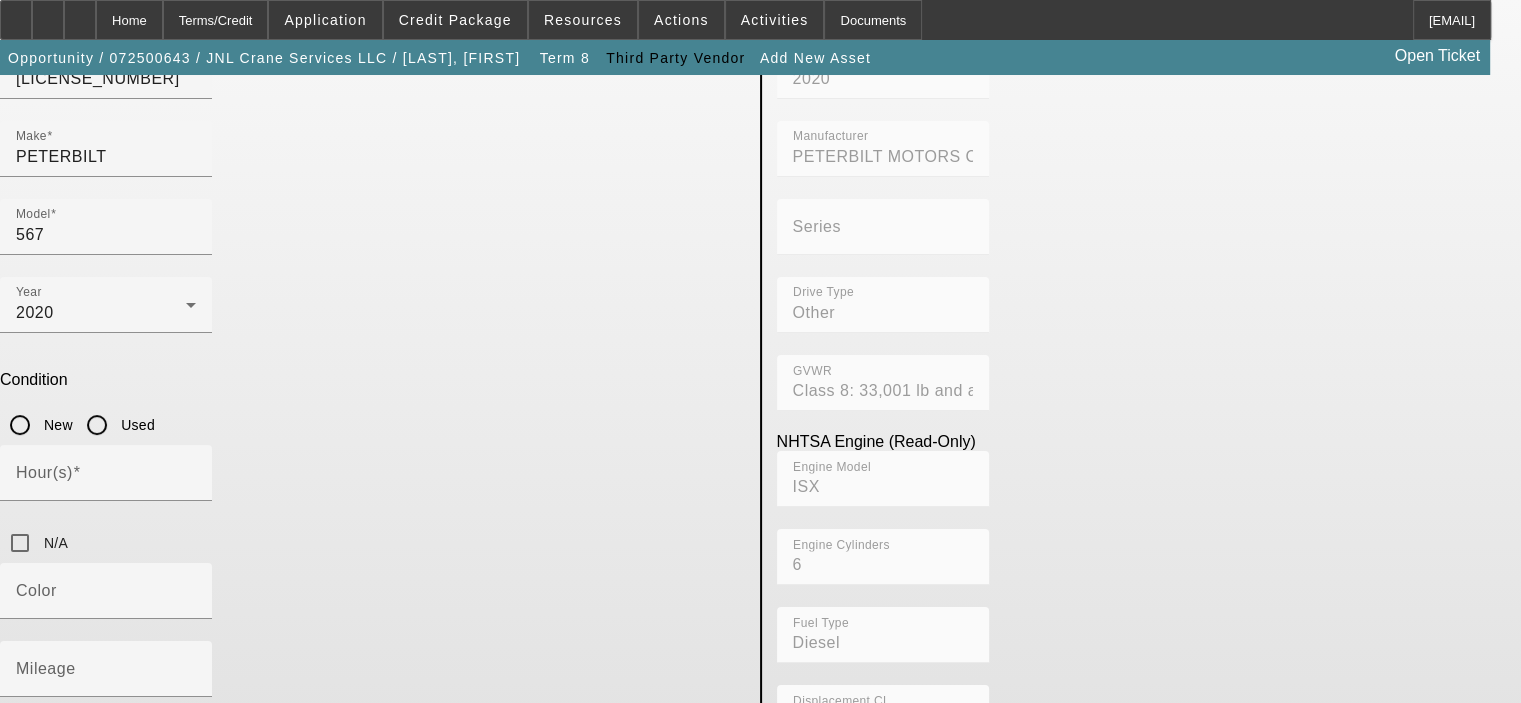 click on "Submit" at bounding box center [28, 943] 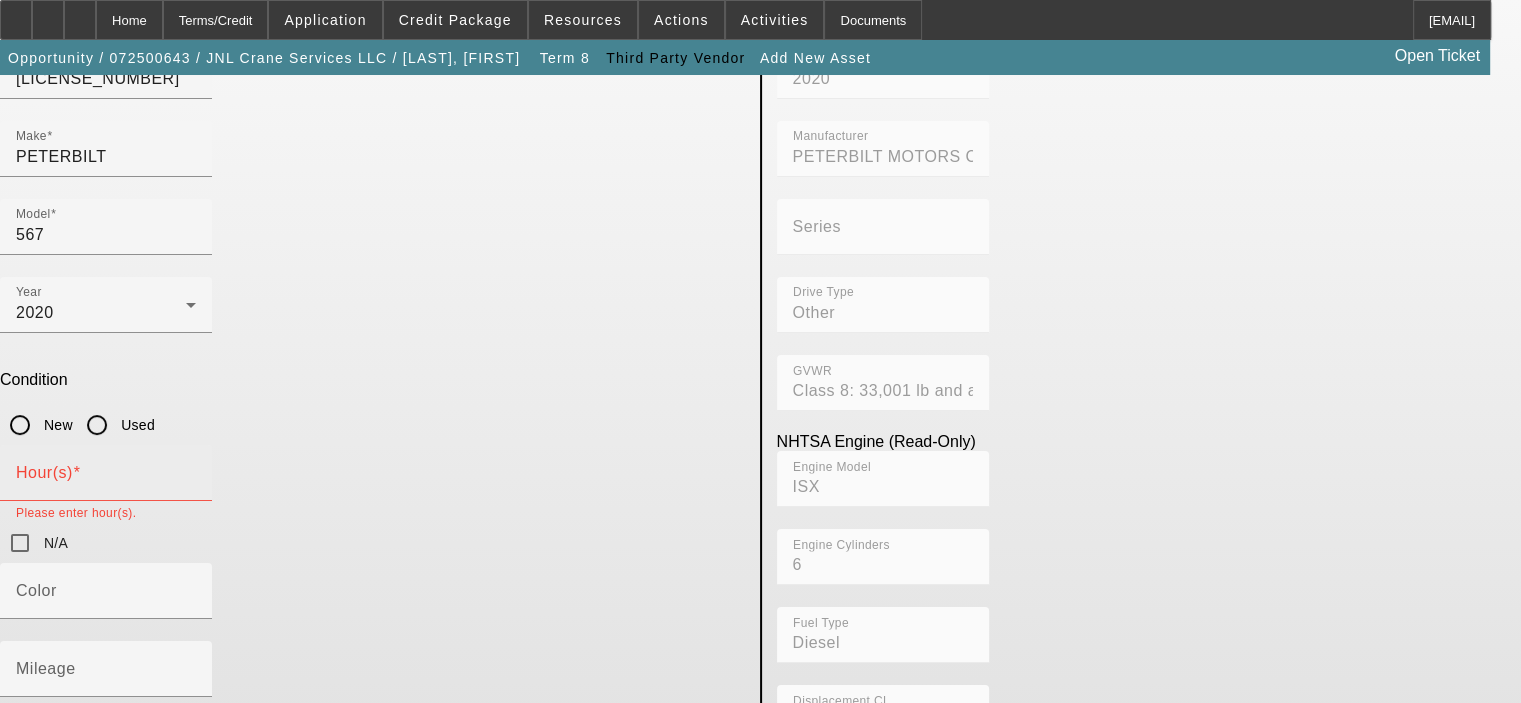 click on "Hour(s)" at bounding box center [106, 481] 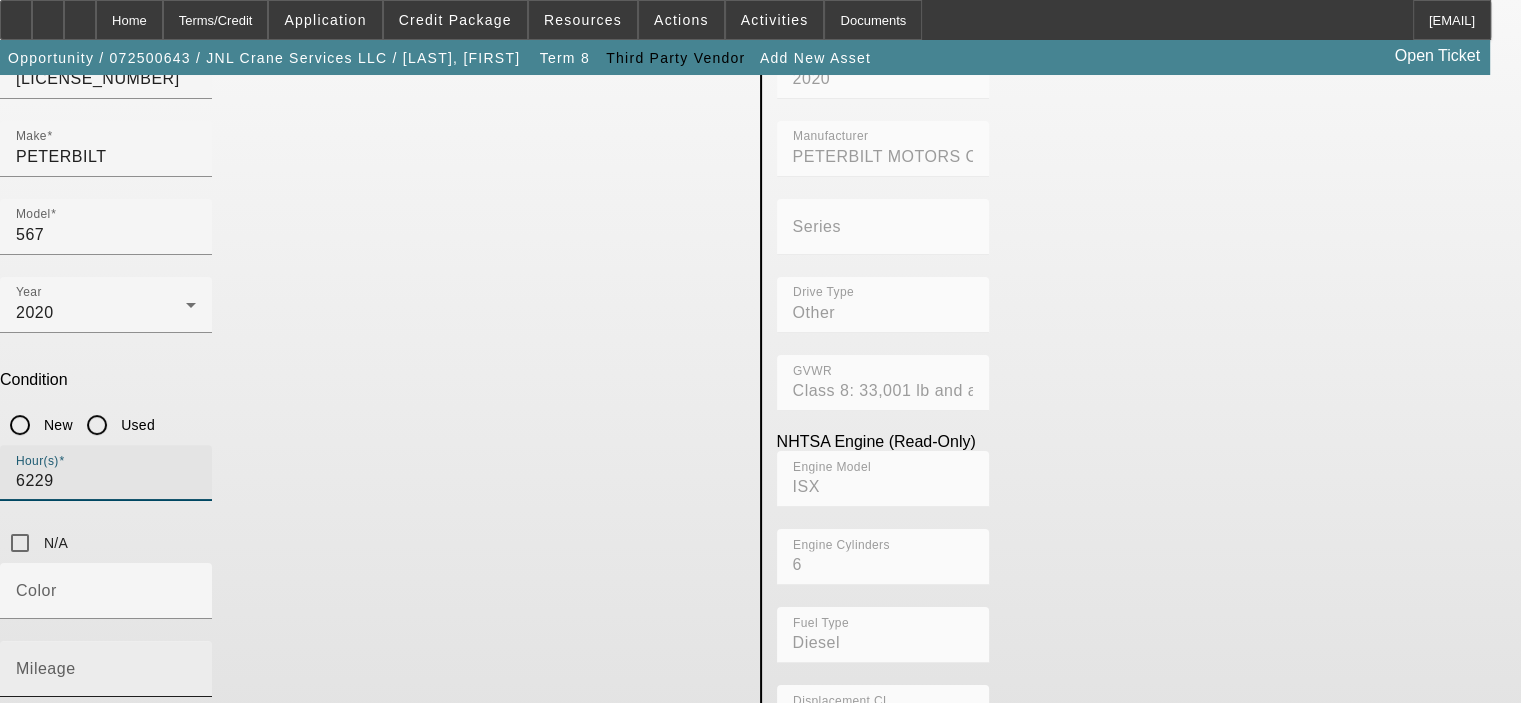 type on "6229" 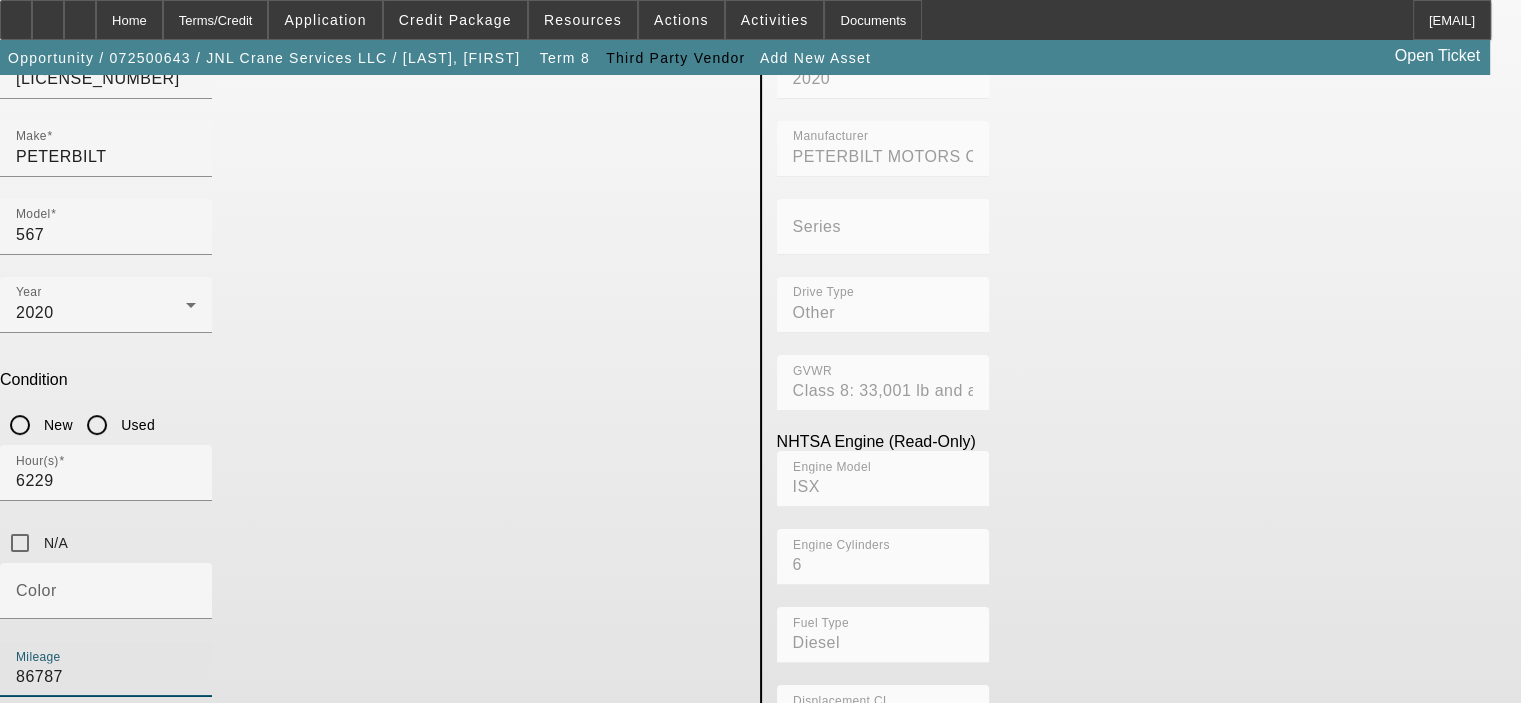 type on "86787" 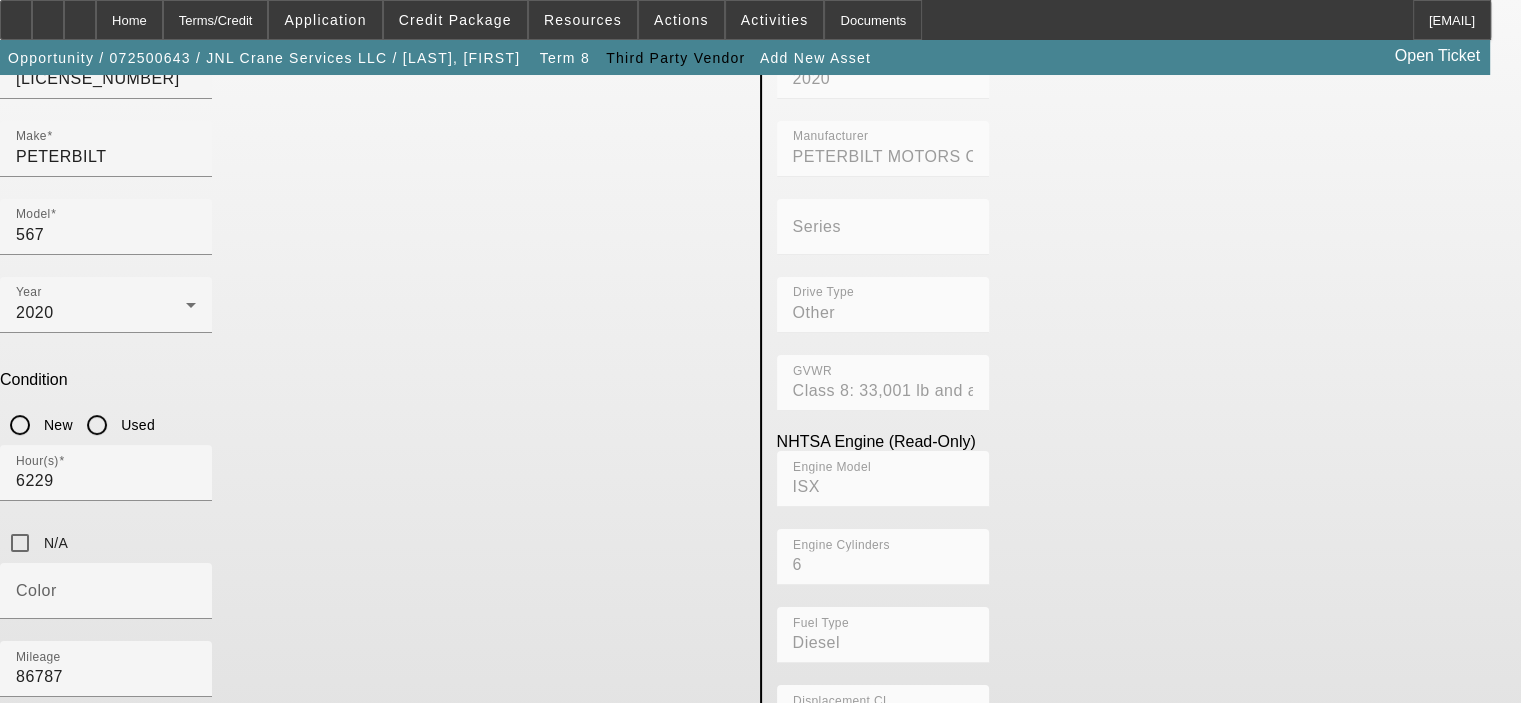 click on "Submit" at bounding box center [28, 943] 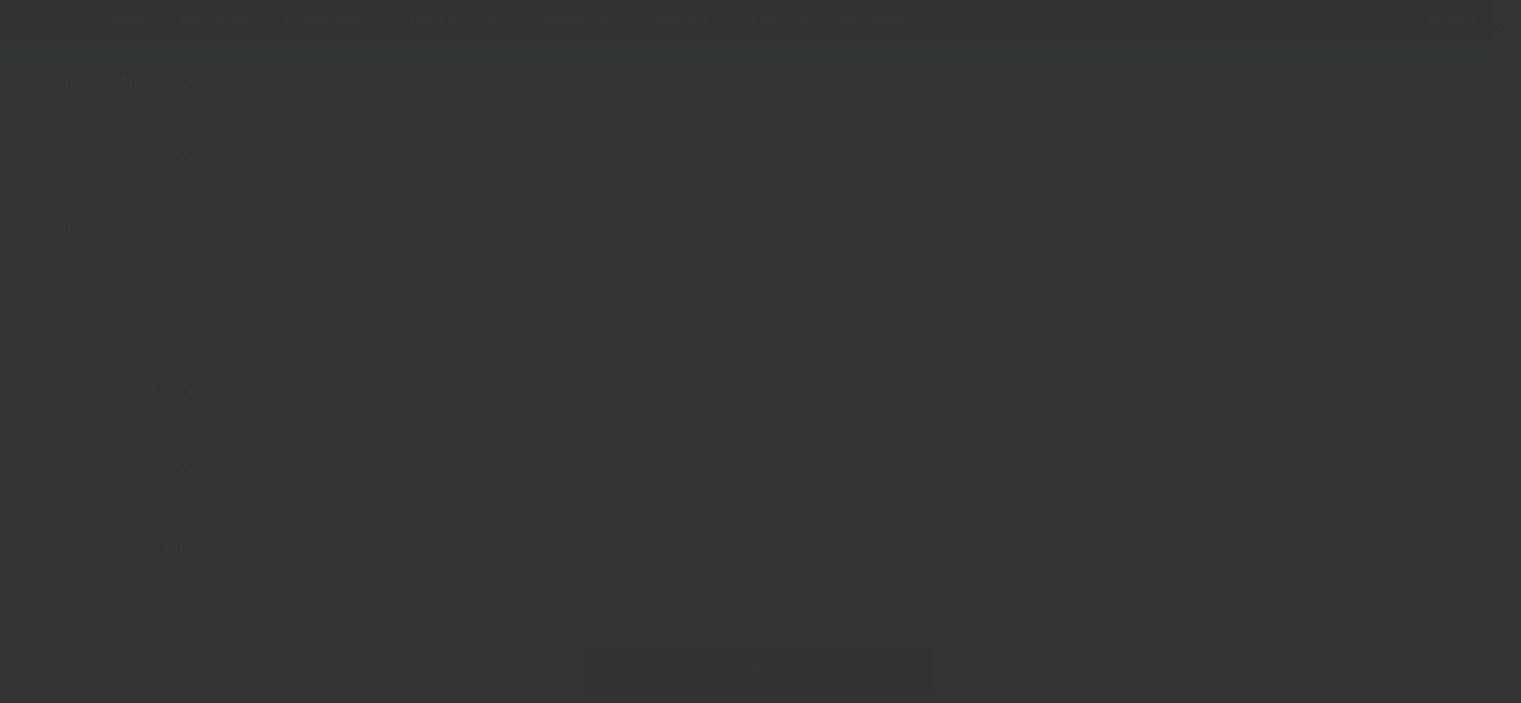 scroll, scrollTop: 0, scrollLeft: 0, axis: both 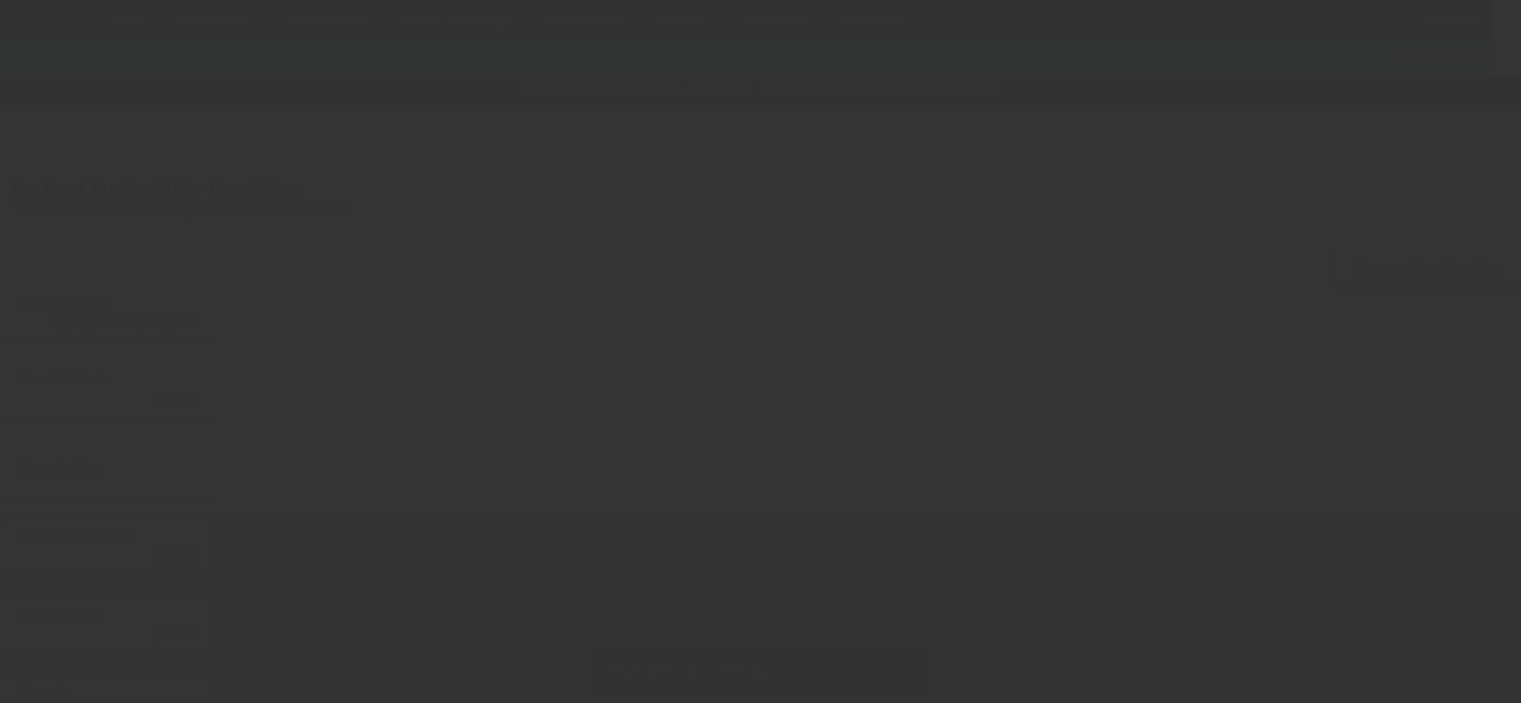 type on "$190,000.00" 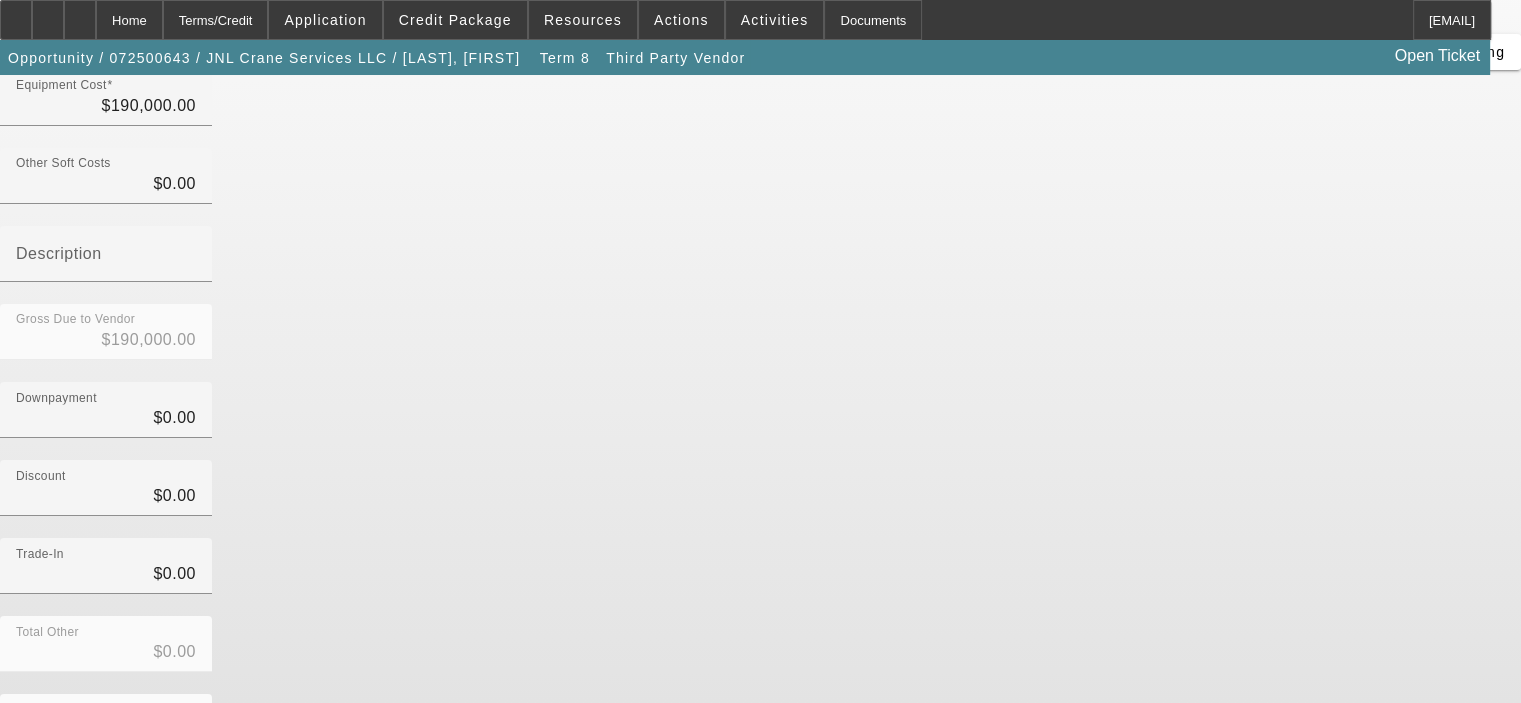 scroll, scrollTop: 229, scrollLeft: 0, axis: vertical 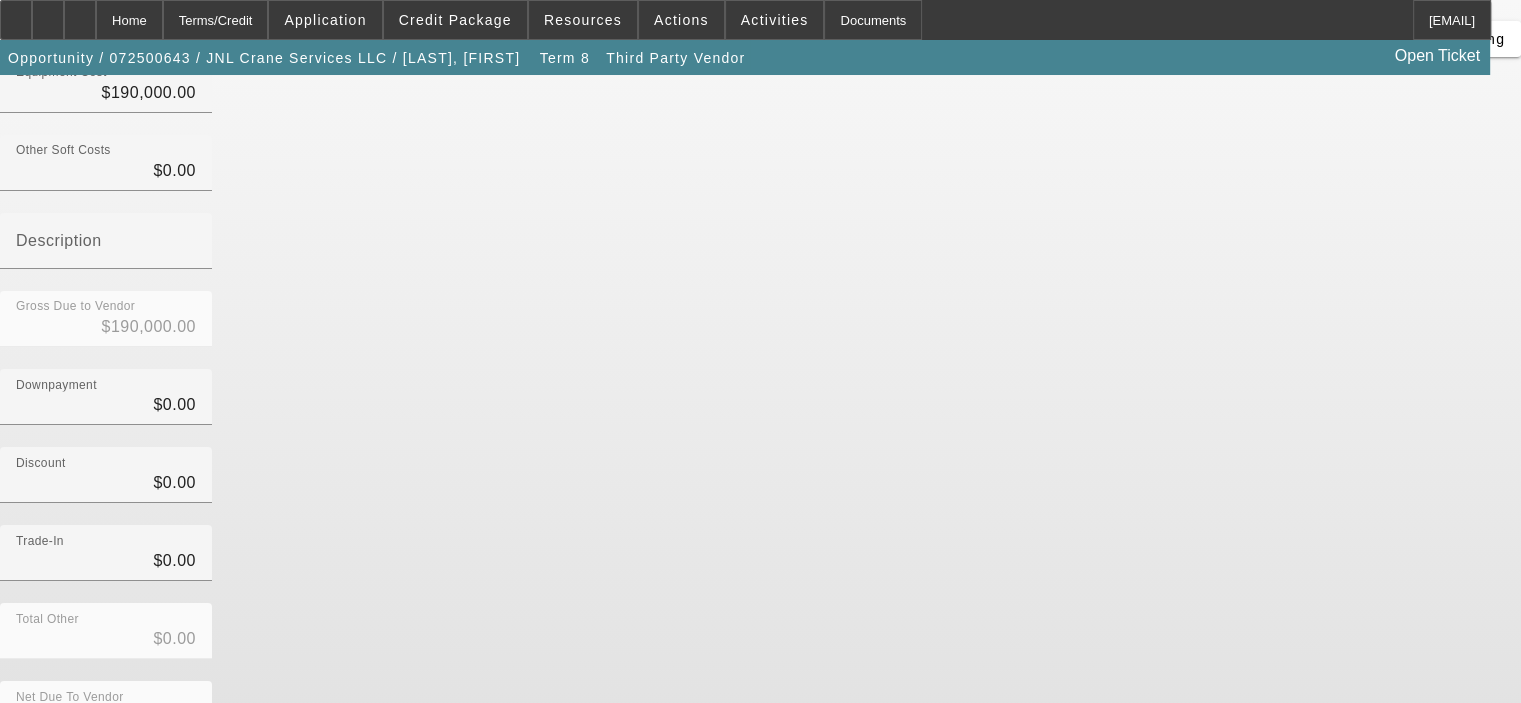 click on "Submit" at bounding box center (28, 790) 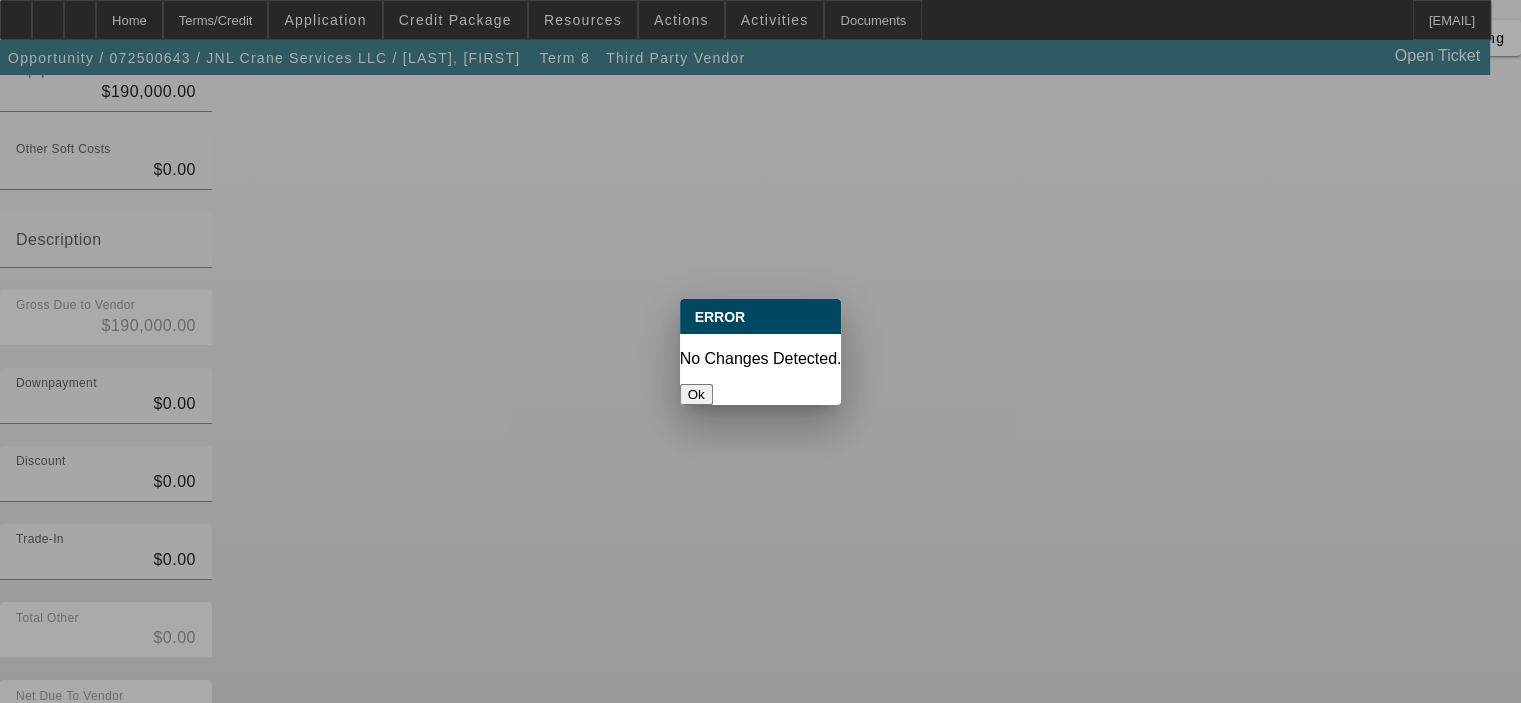 click on "Ok" at bounding box center [696, 394] 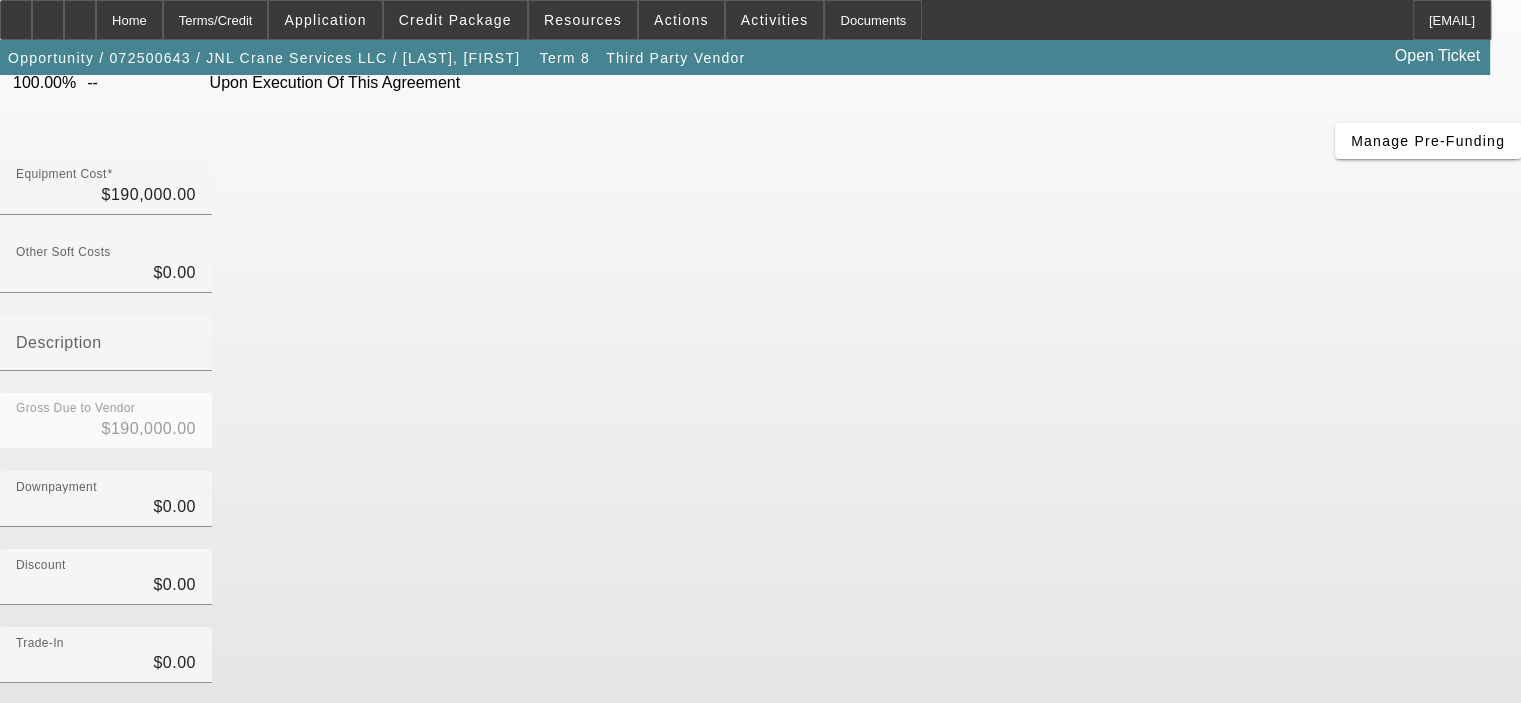 scroll, scrollTop: 29, scrollLeft: 0, axis: vertical 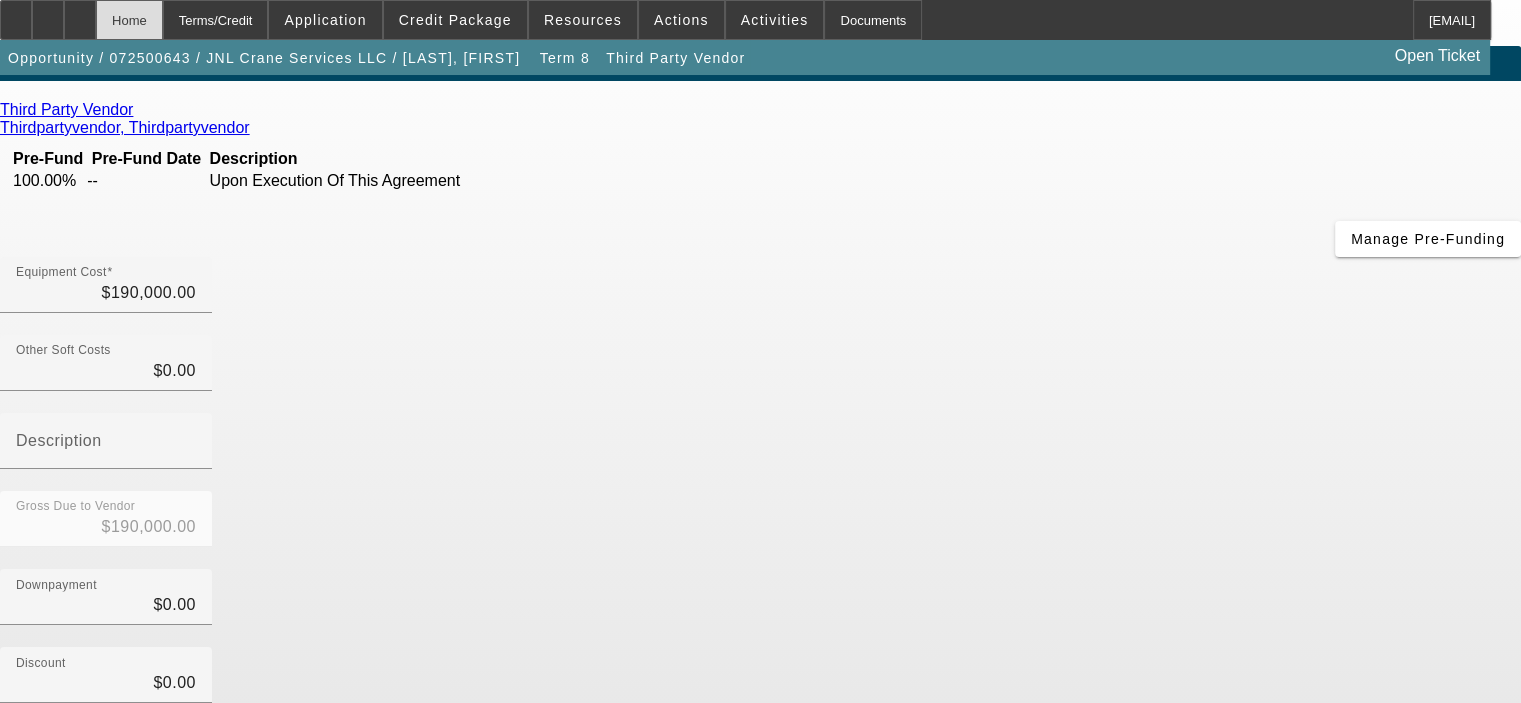 click on "Home" at bounding box center (129, 20) 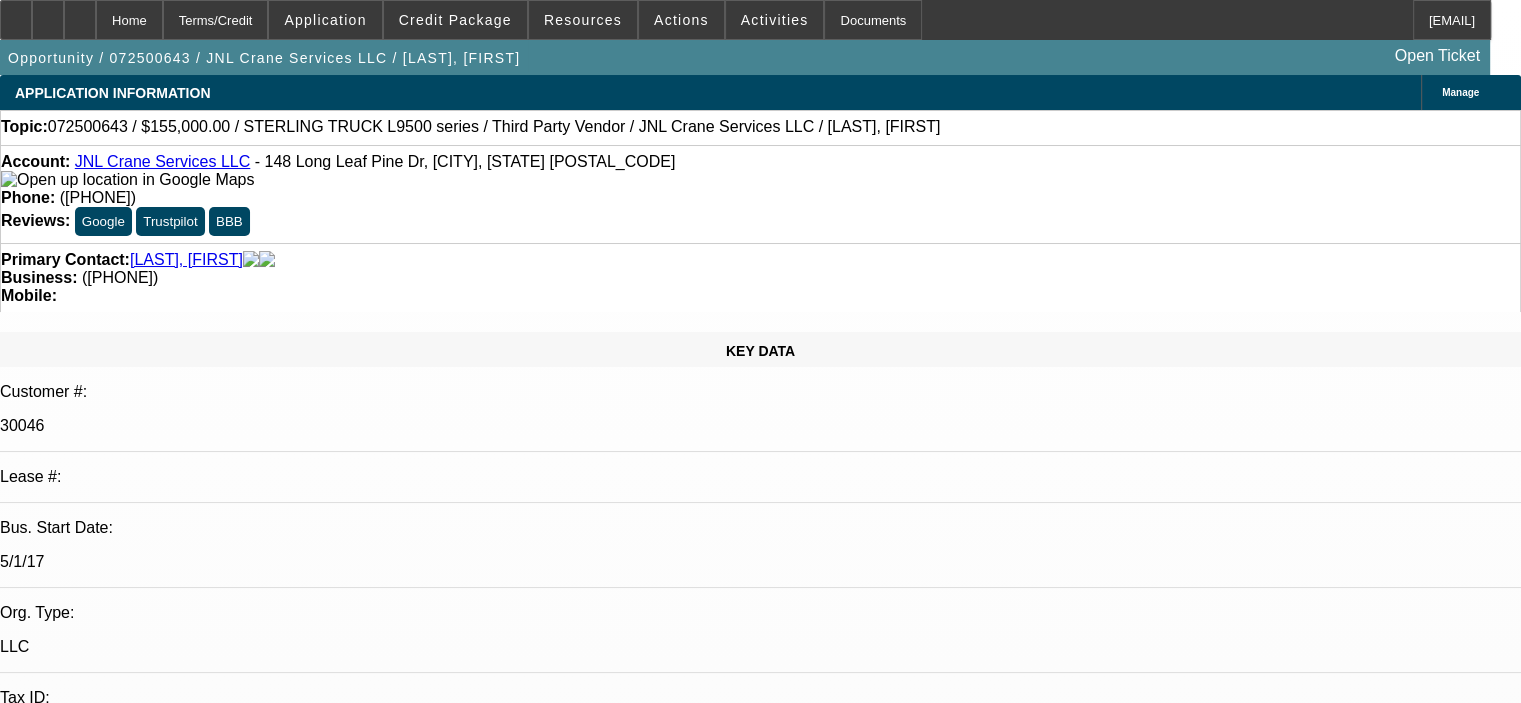 select on "0" 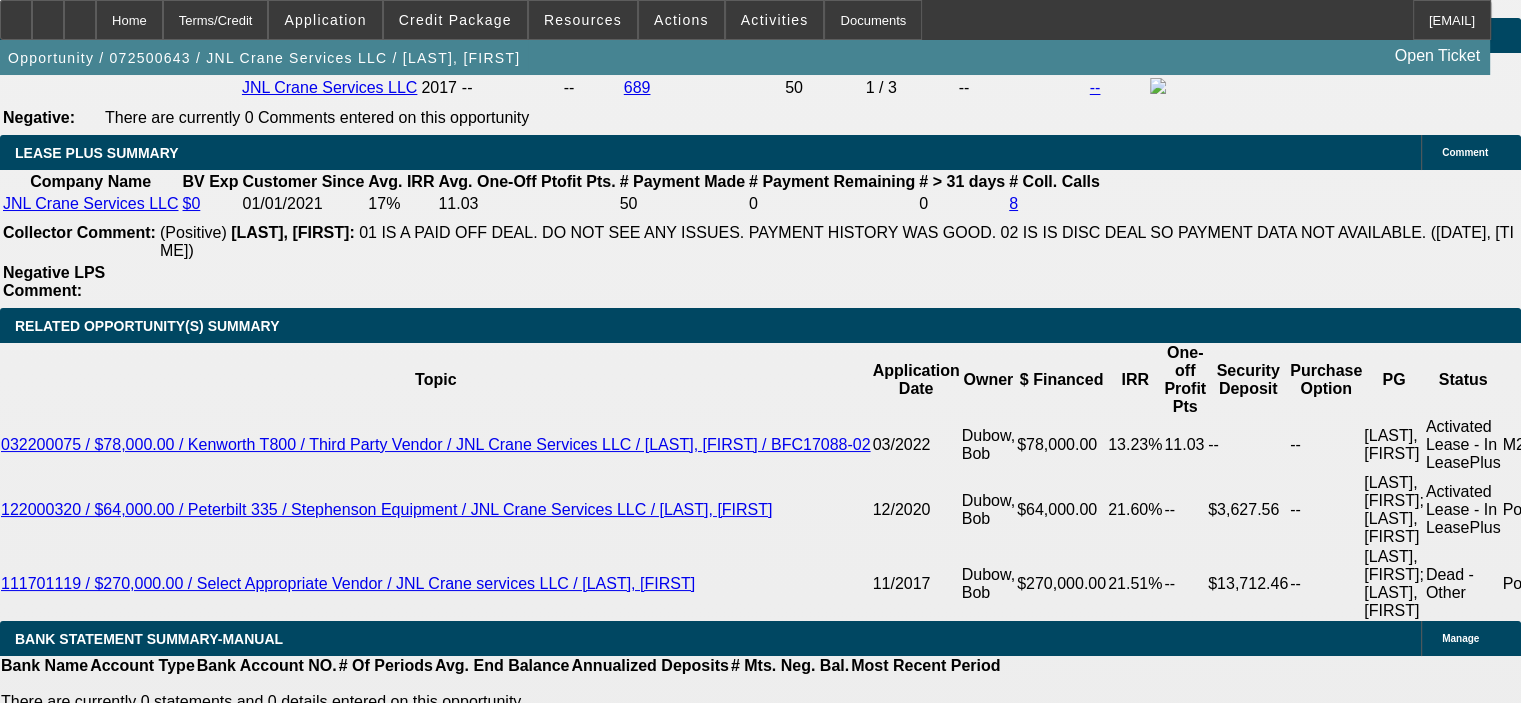 scroll, scrollTop: 3300, scrollLeft: 0, axis: vertical 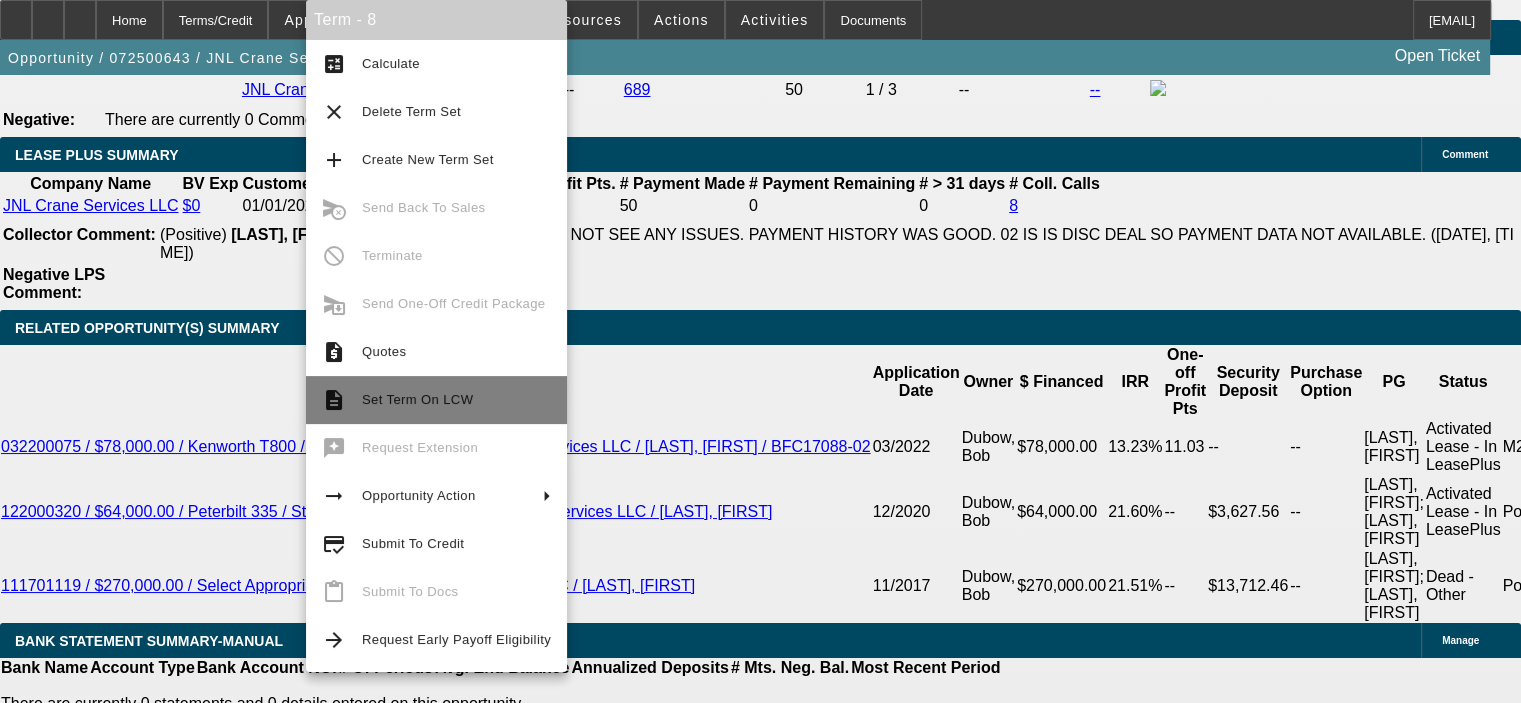 click on "Set Term On LCW" at bounding box center [417, 399] 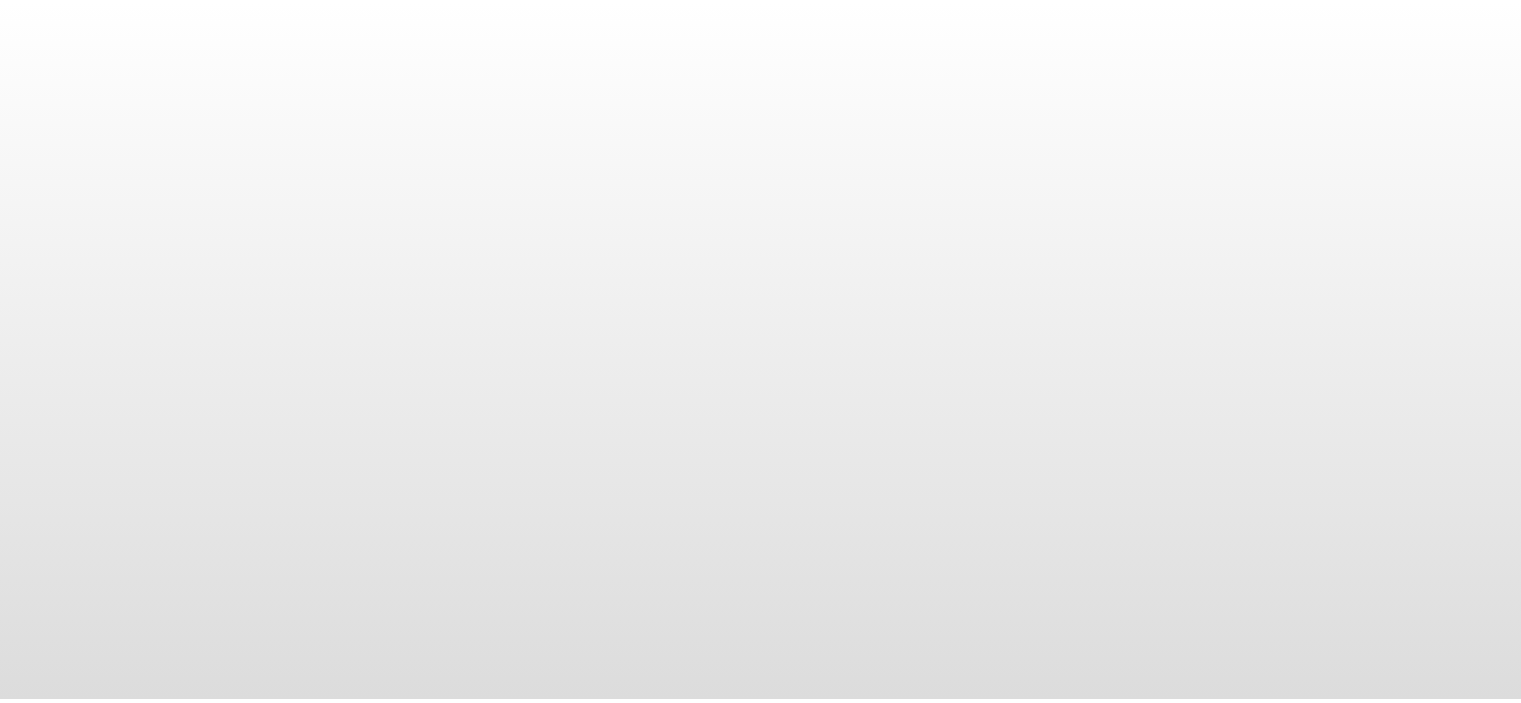 scroll, scrollTop: 0, scrollLeft: 0, axis: both 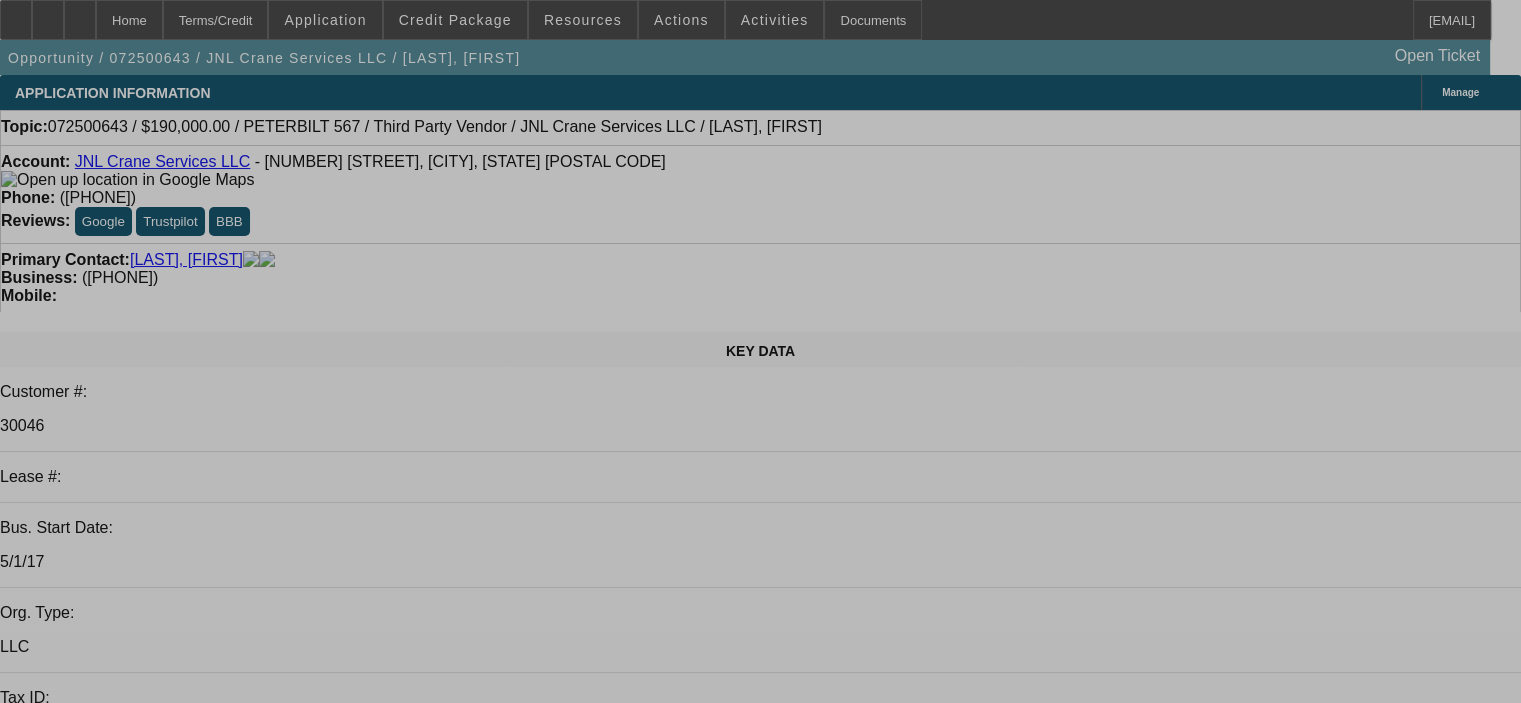 select on "0" 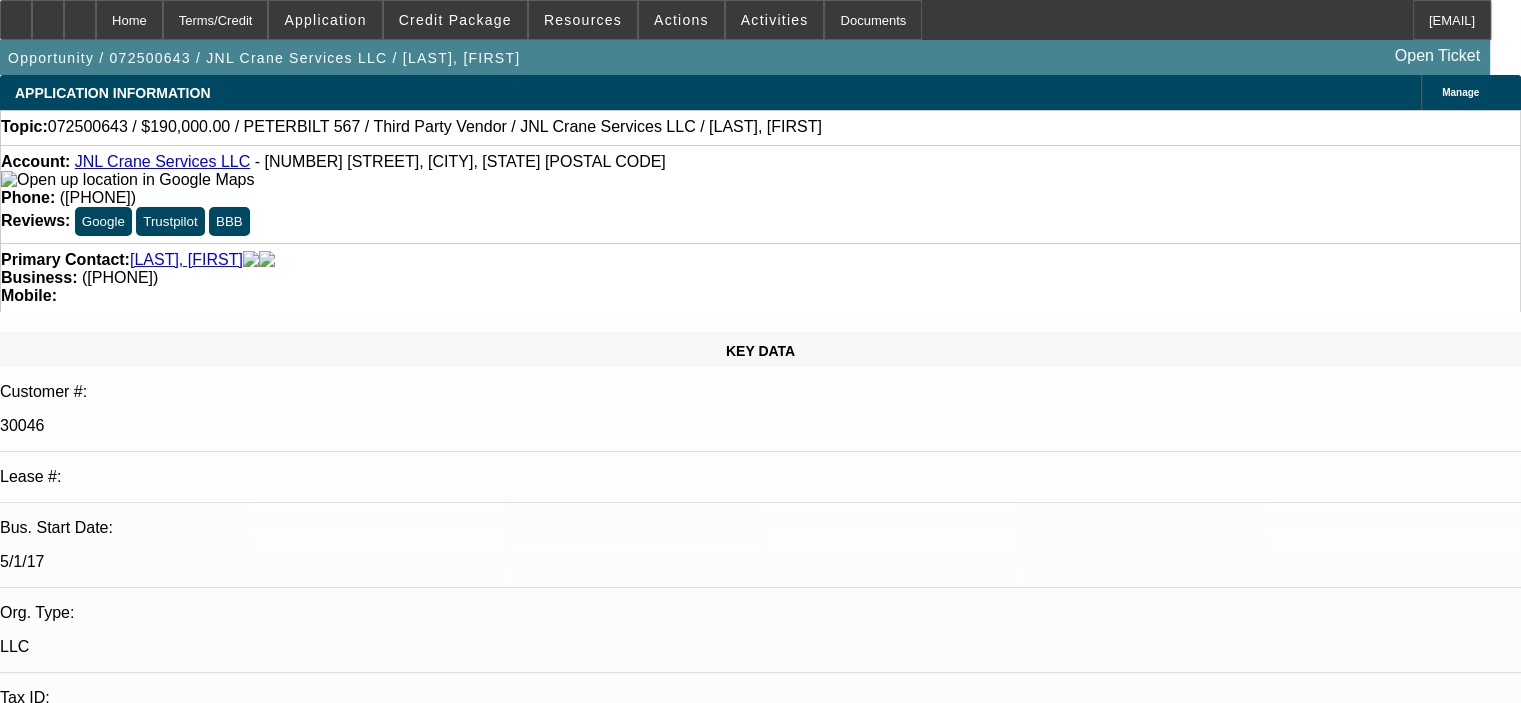 select on "6" 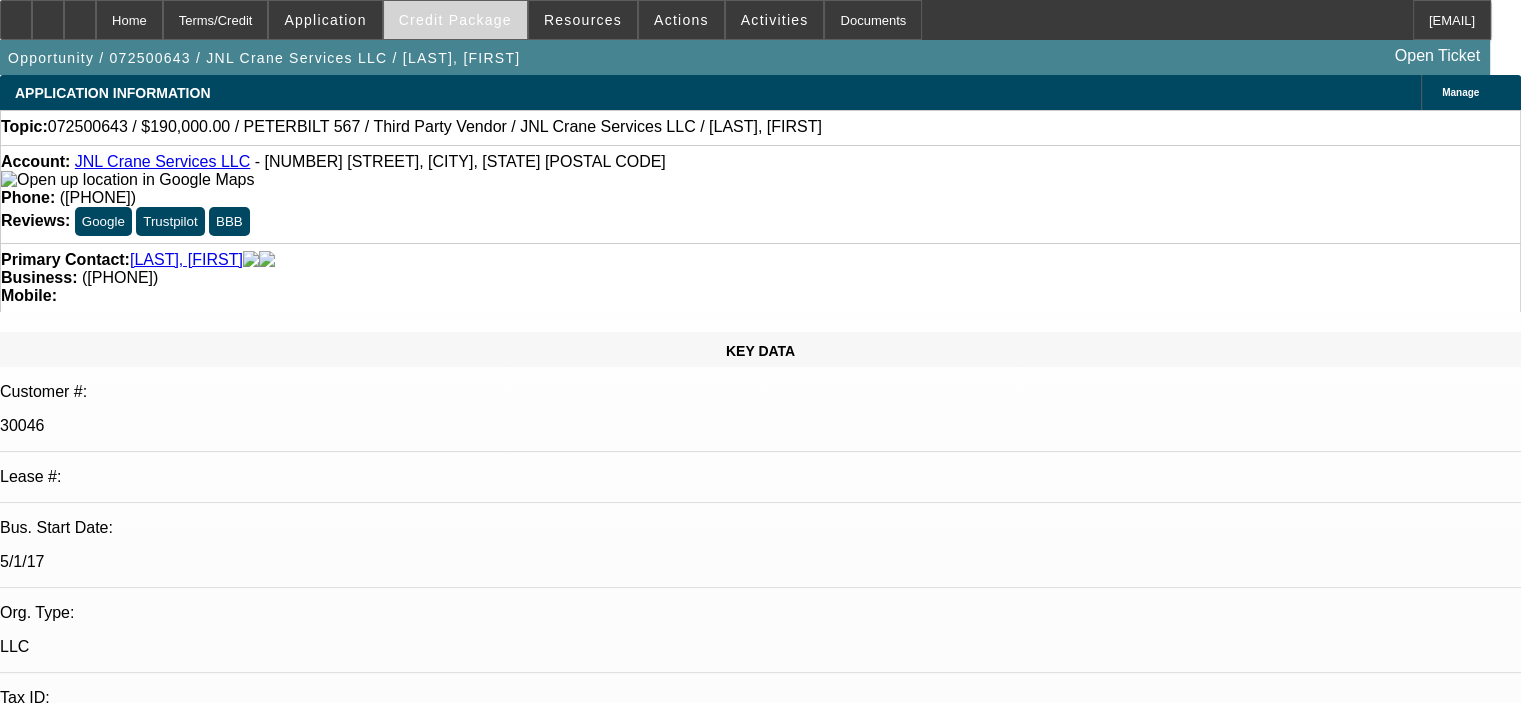 click on "Credit Package" at bounding box center (455, 20) 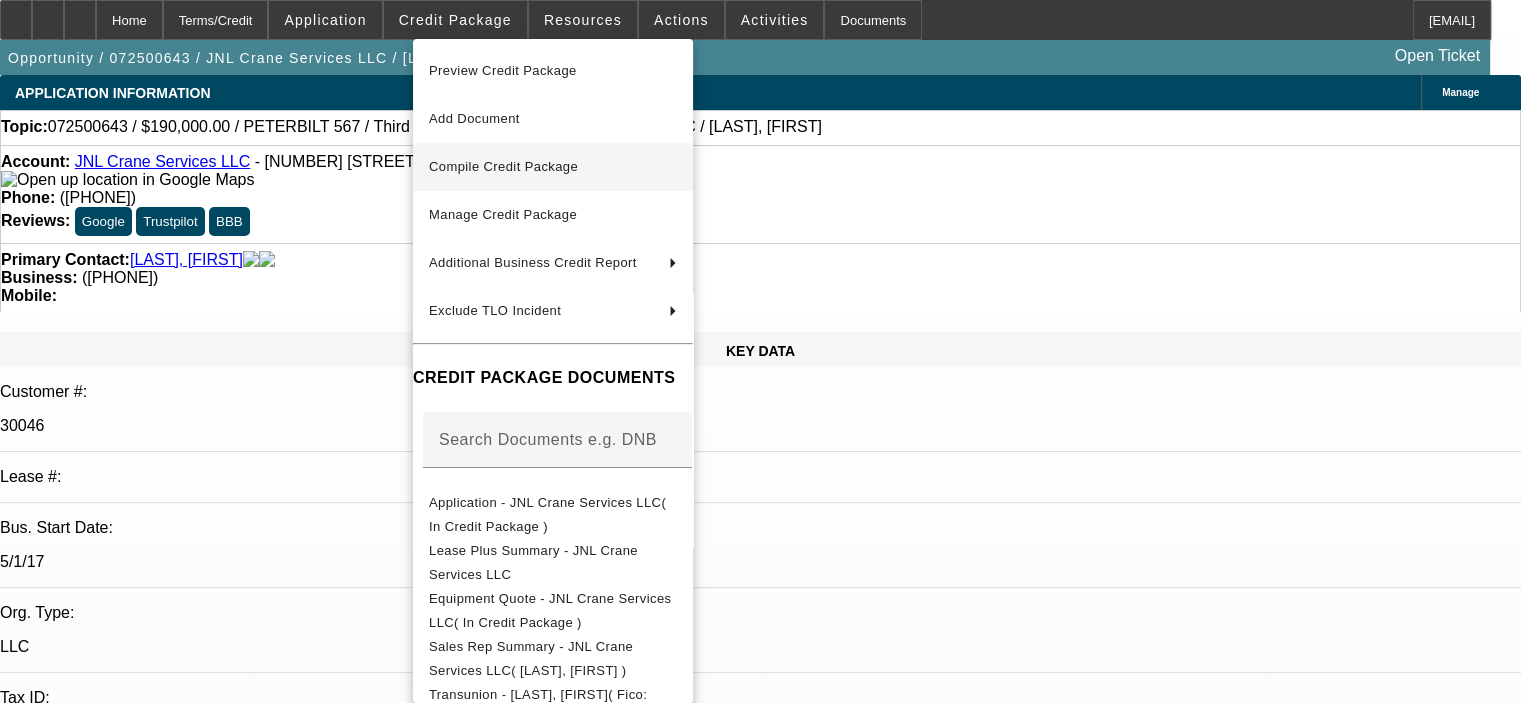 click on "Compile Credit Package" at bounding box center [553, 167] 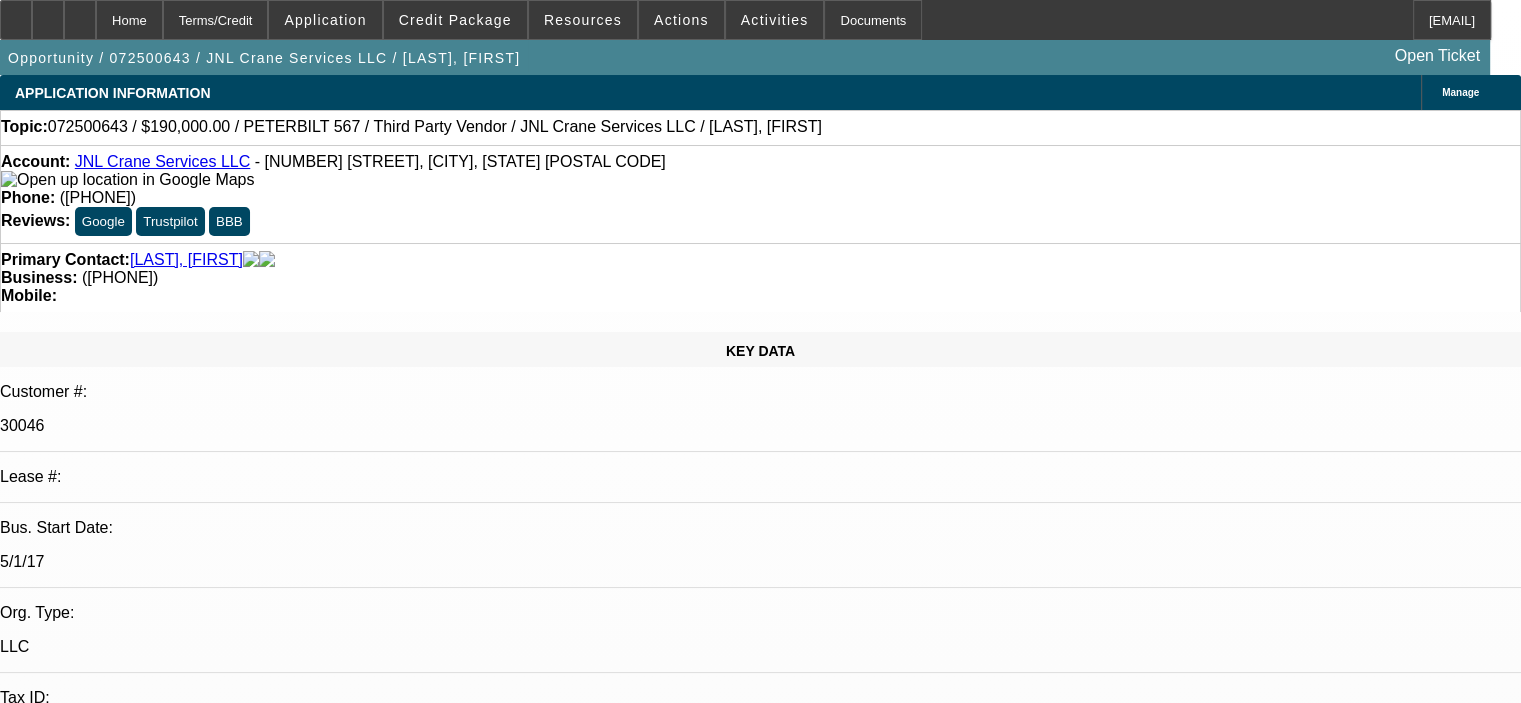 select on "0" 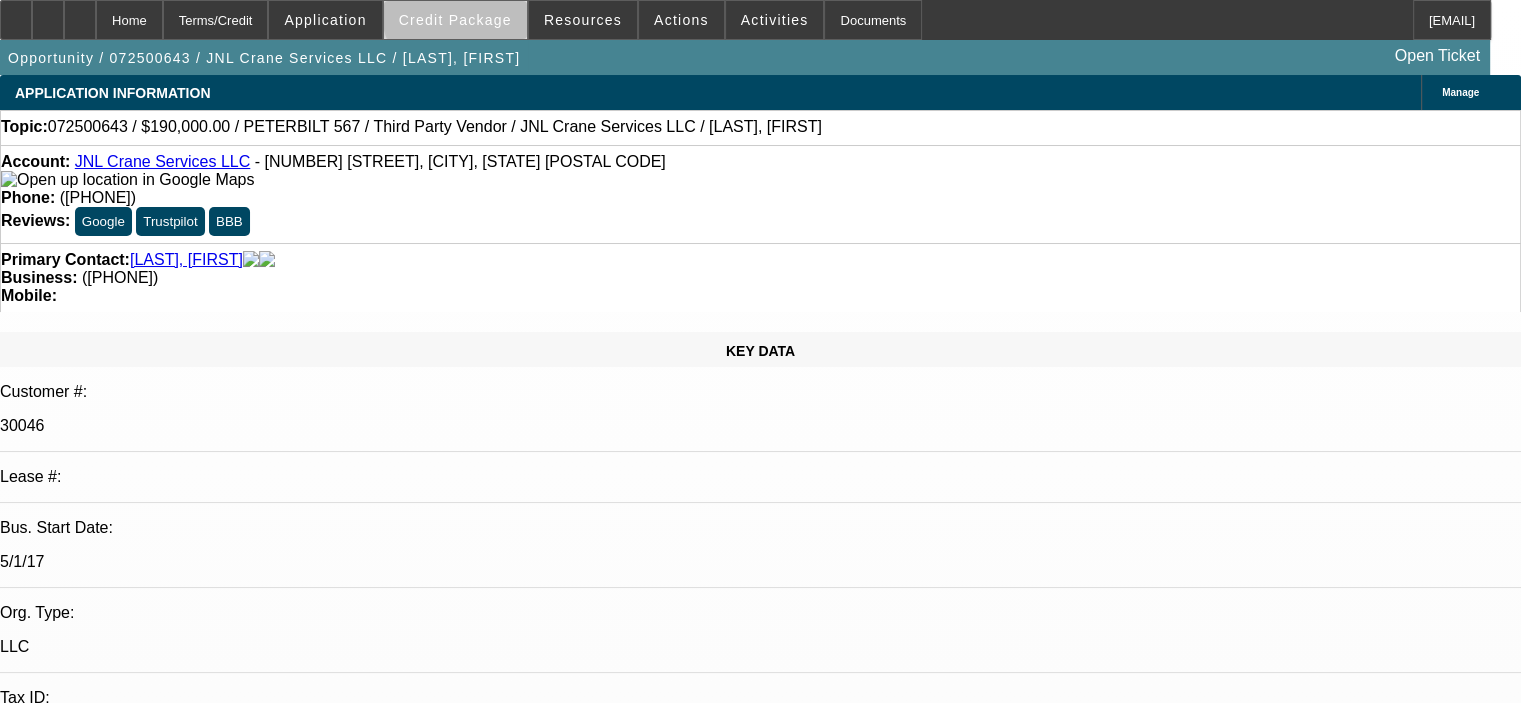 click on "Credit Package" at bounding box center (455, 20) 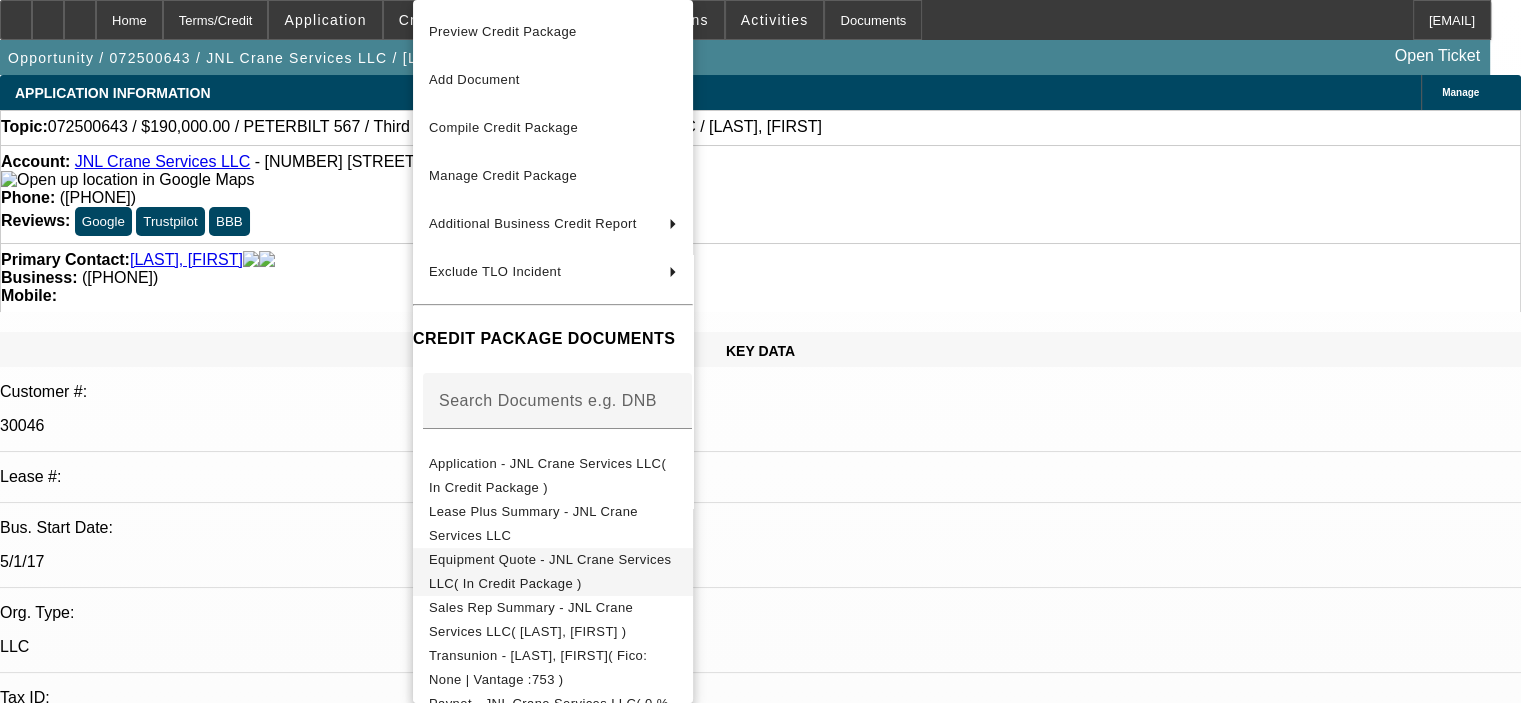 scroll, scrollTop: 200, scrollLeft: 0, axis: vertical 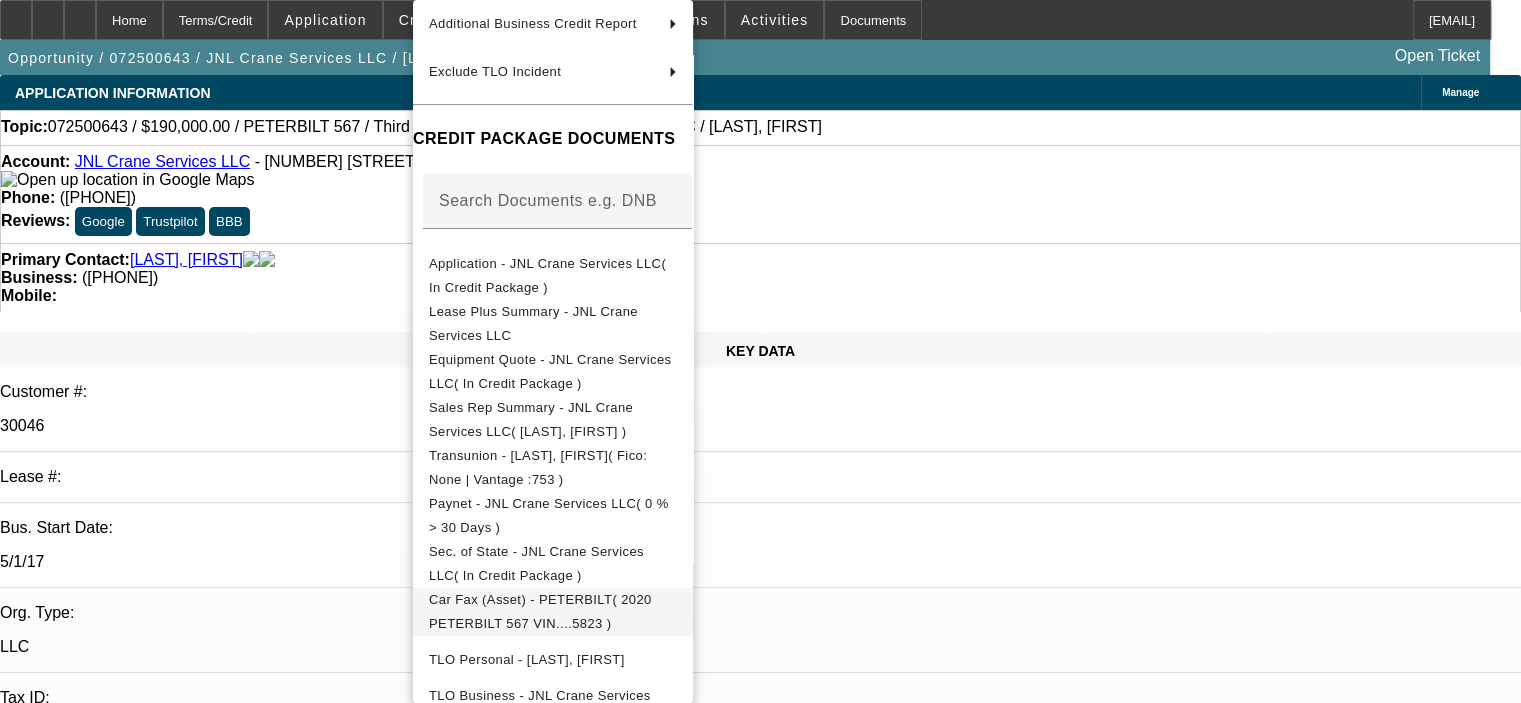 click on "Car Fax (Asset) - PETERBILT( 2020 PETERBILT 567 VIN....5823 )" at bounding box center [540, 611] 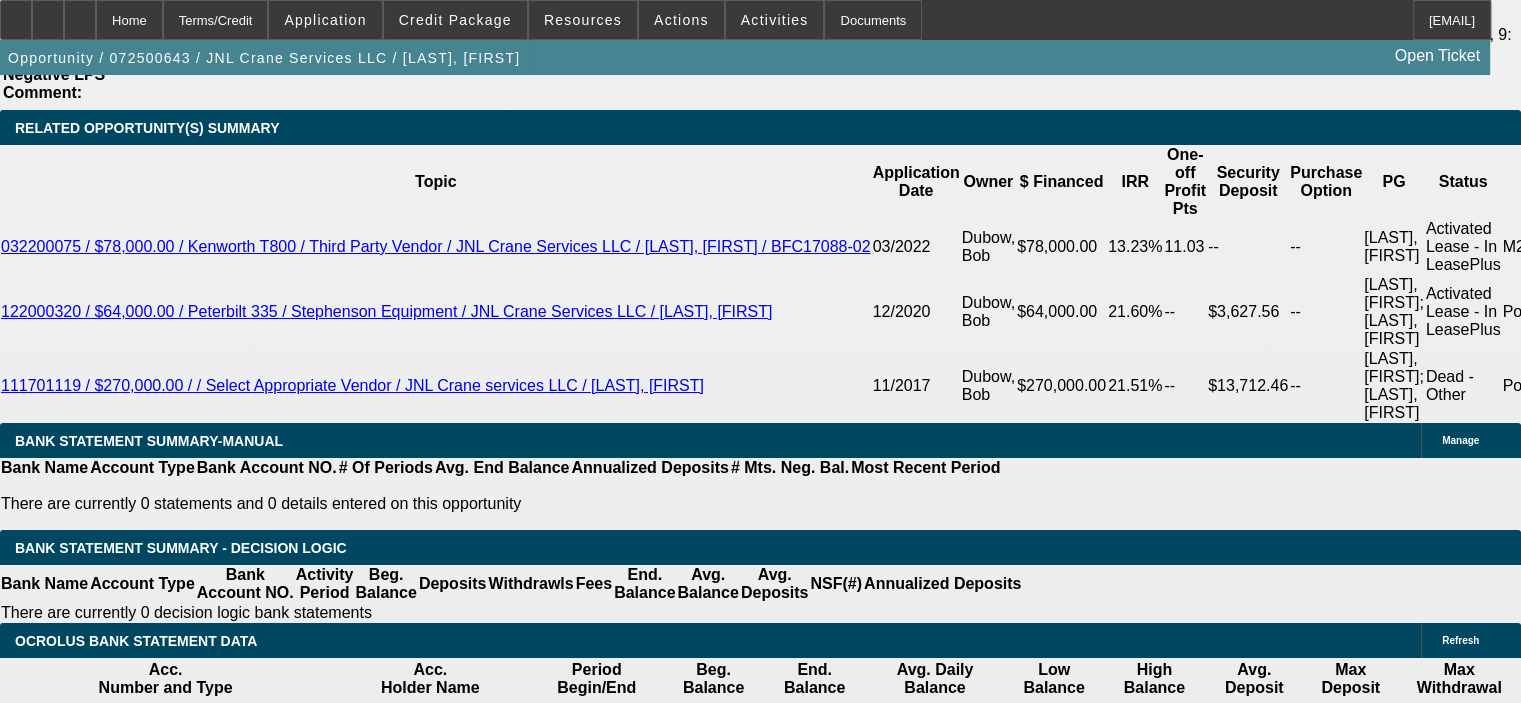 scroll, scrollTop: 3600, scrollLeft: 0, axis: vertical 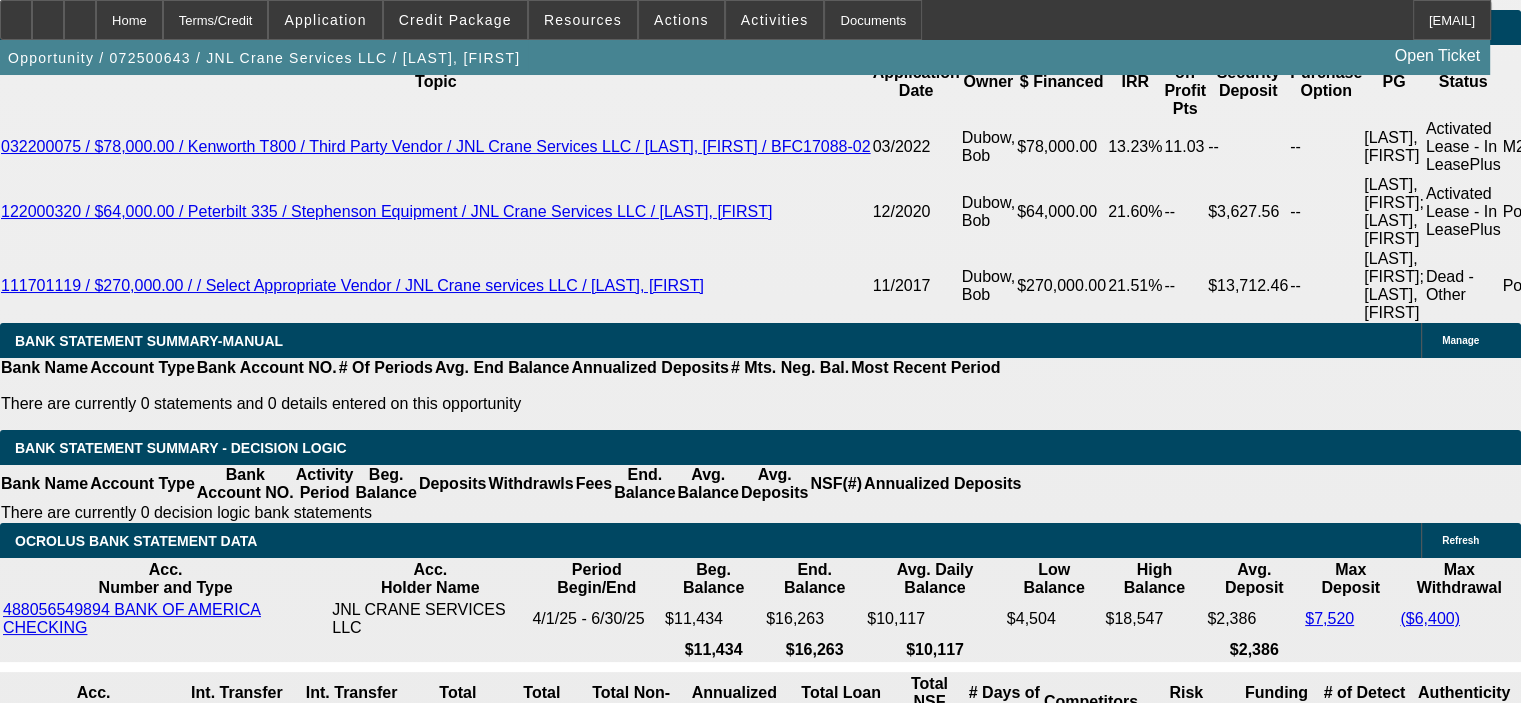 drag, startPoint x: 343, startPoint y: 553, endPoint x: 379, endPoint y: 552, distance: 36.013885 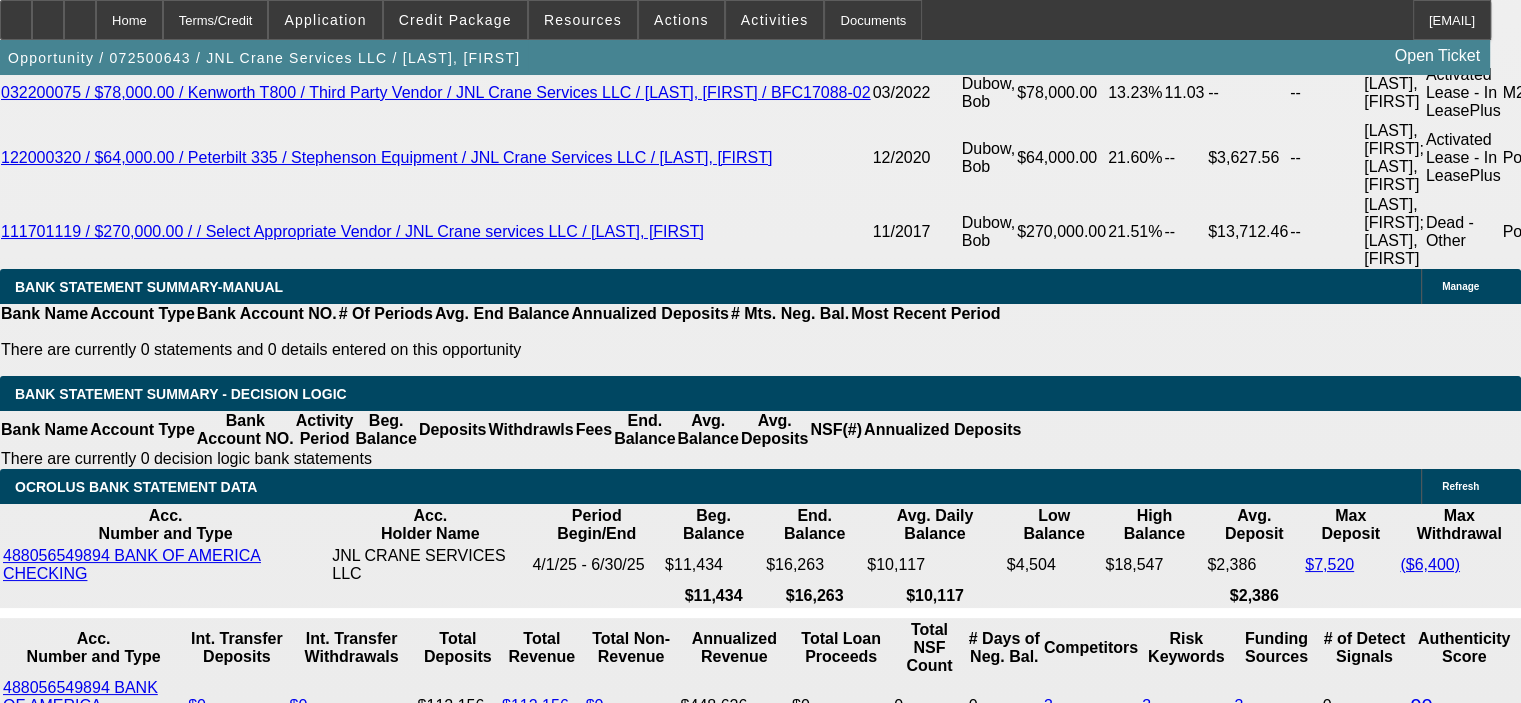 scroll, scrollTop: 3400, scrollLeft: 0, axis: vertical 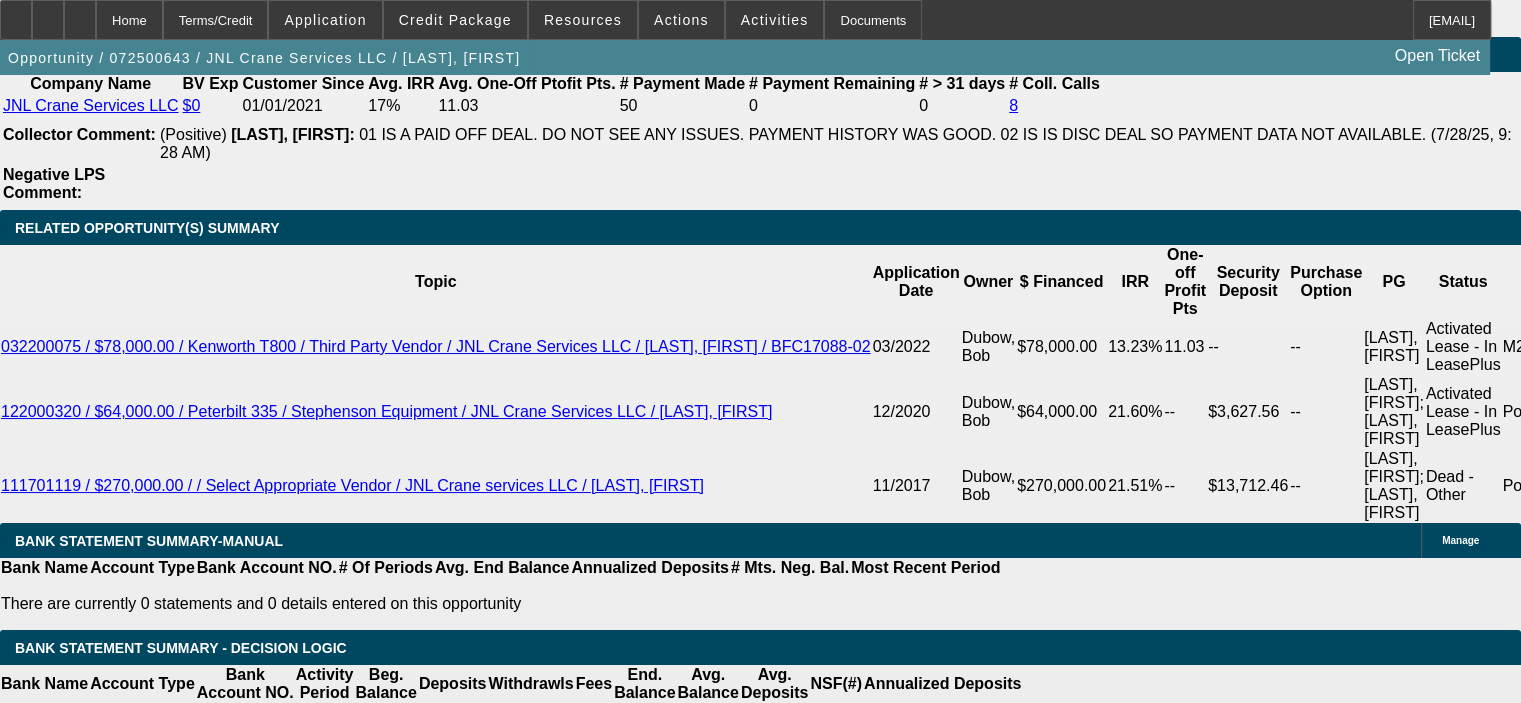 click at bounding box center (322, 1906) 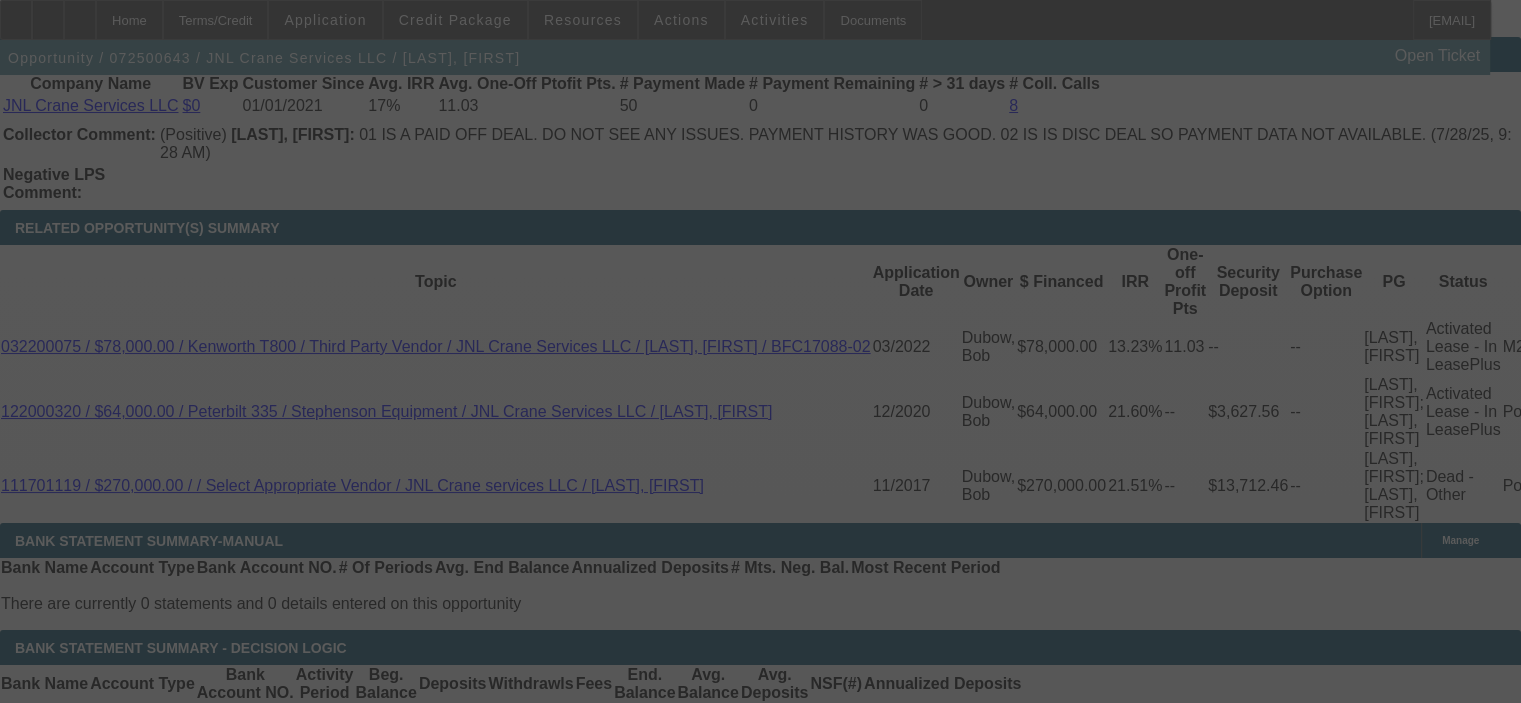 select on "0" 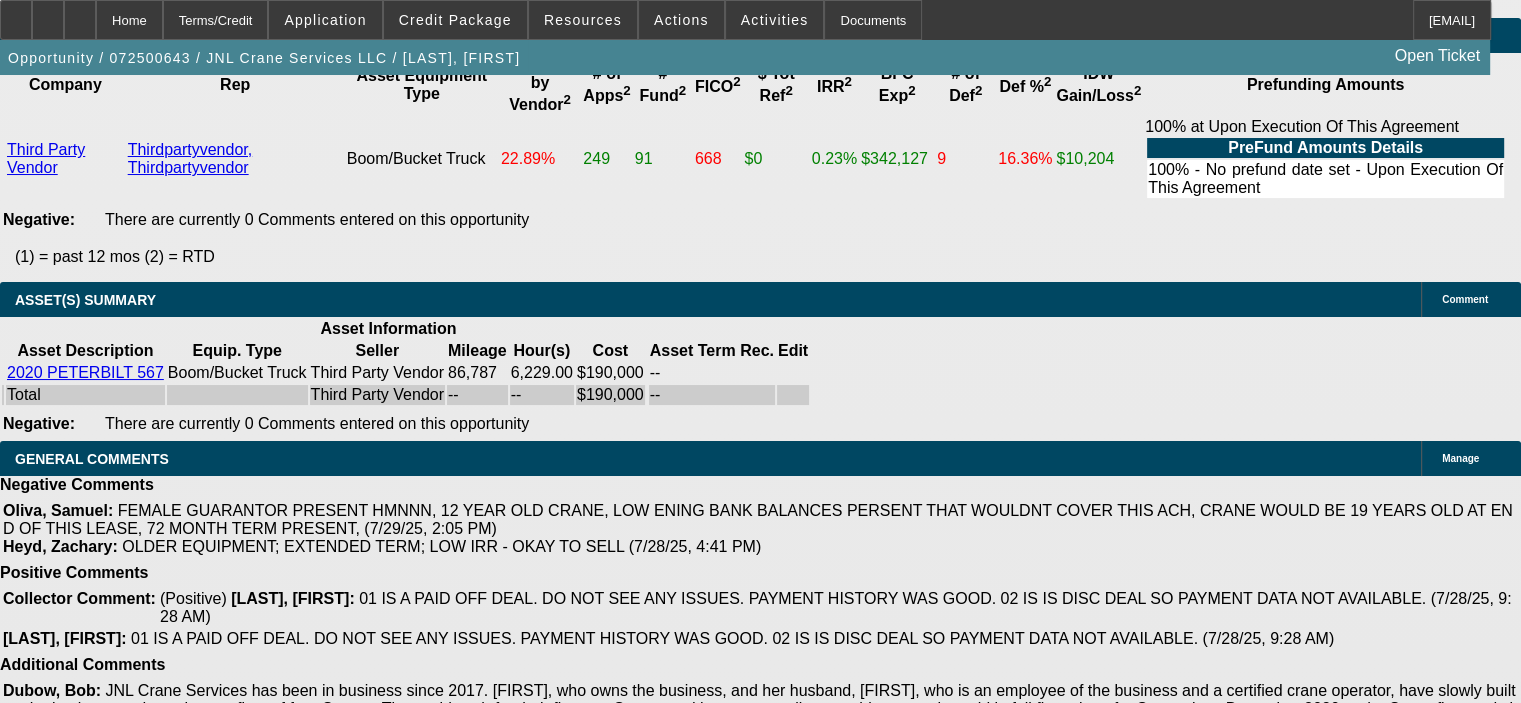 scroll, scrollTop: 4400, scrollLeft: 0, axis: vertical 